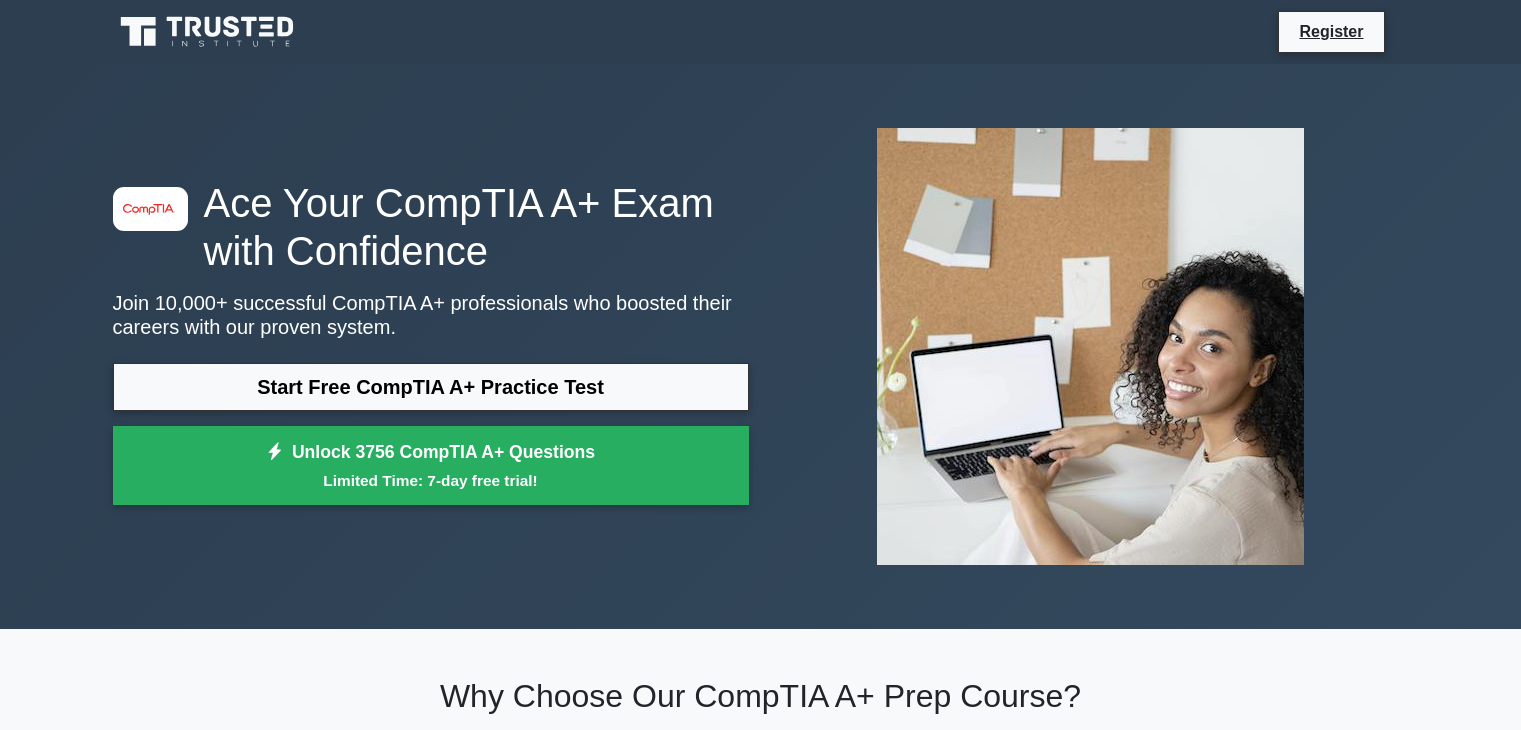 scroll, scrollTop: 0, scrollLeft: 0, axis: both 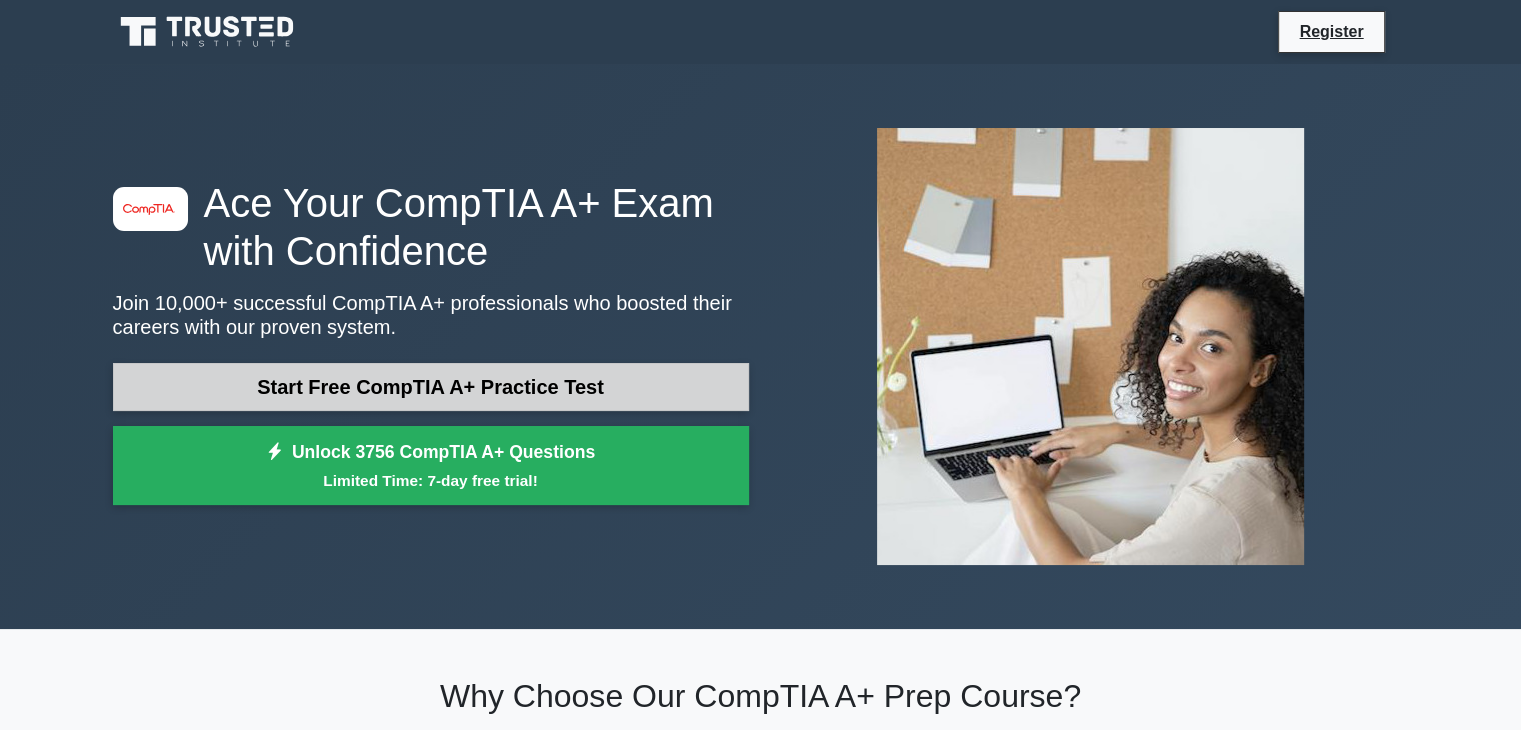 click on "Start Free CompTIA A+ Practice Test" at bounding box center [431, 387] 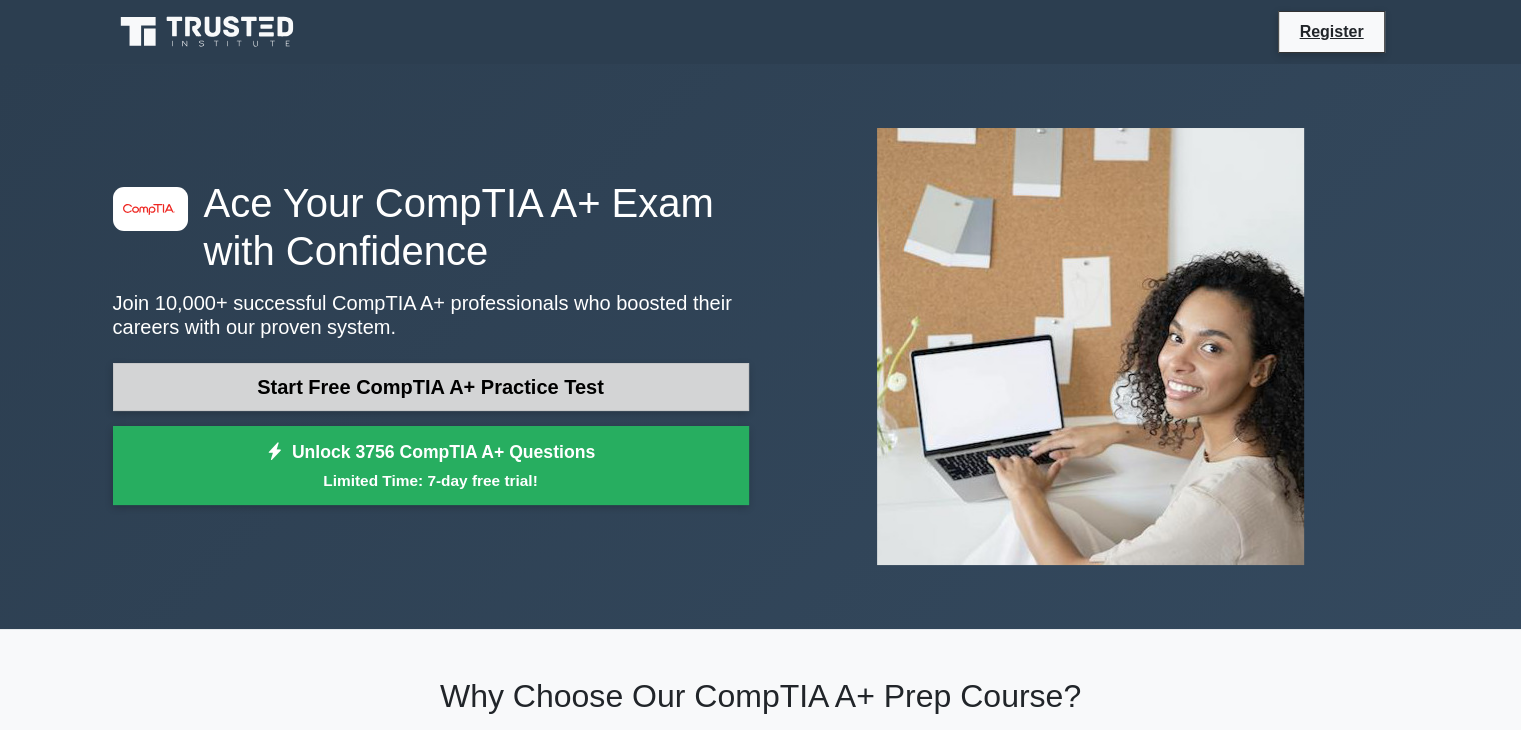 click on "Start Free CompTIA A+ Practice Test" at bounding box center [431, 387] 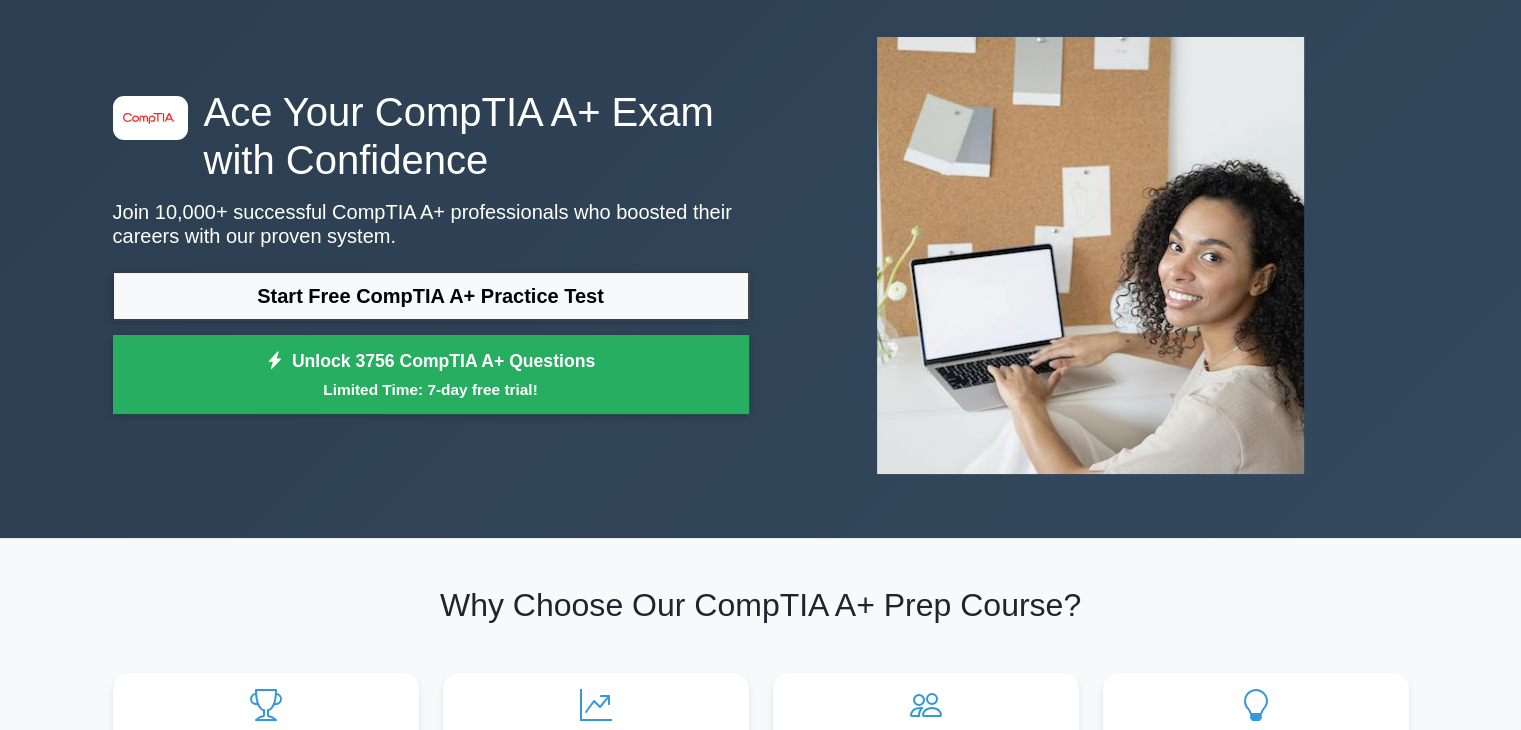 scroll, scrollTop: 99, scrollLeft: 0, axis: vertical 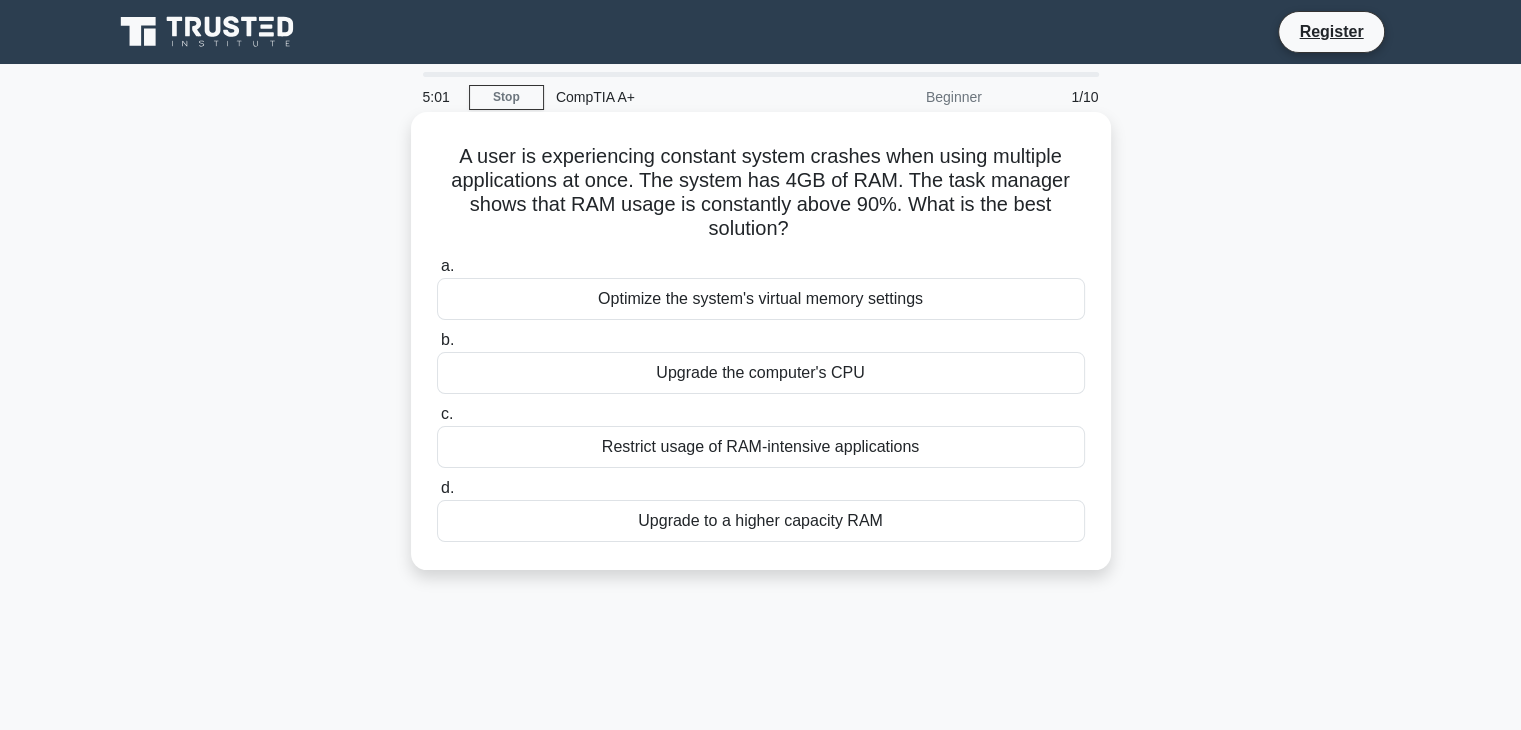 click on "Restrict usage of RAM-intensive applications" at bounding box center [761, 447] 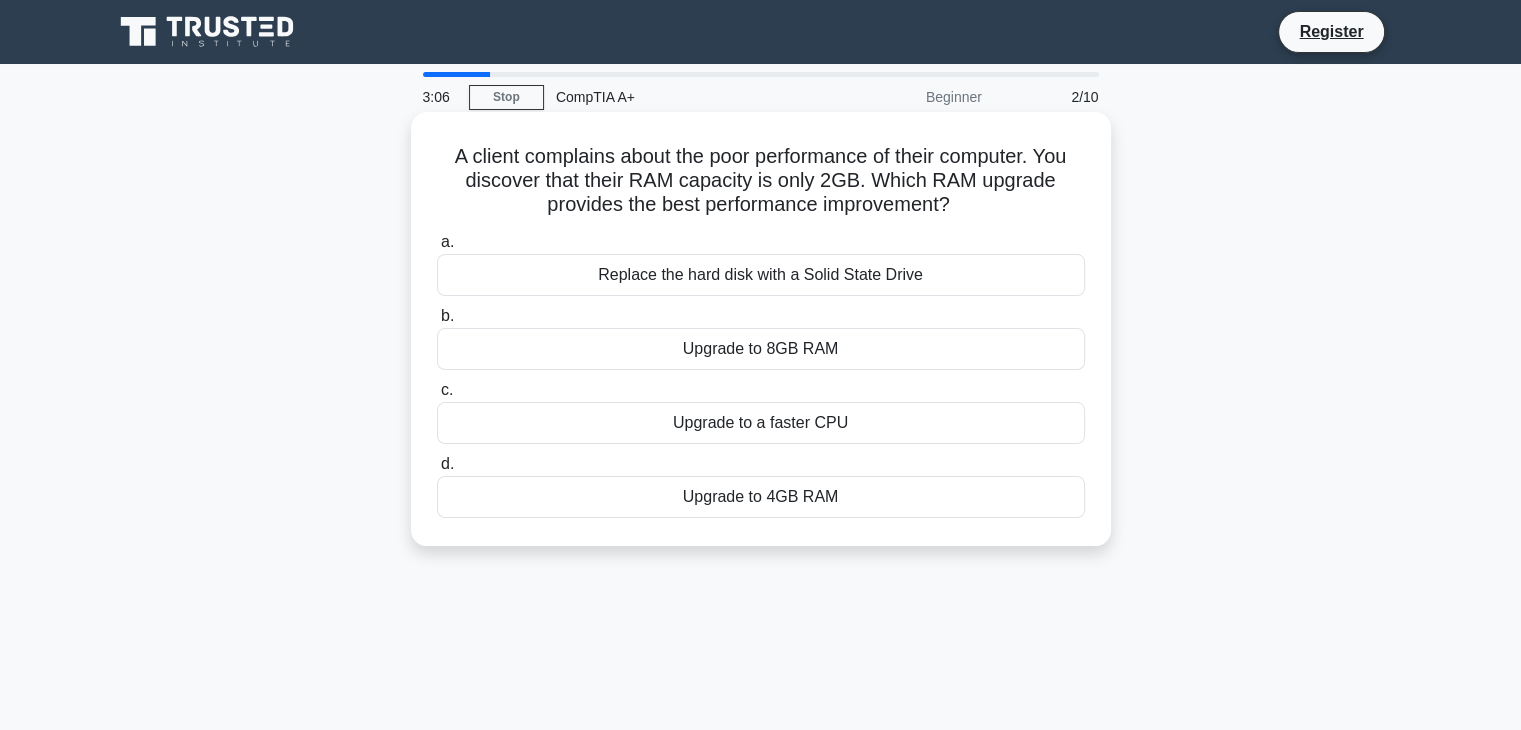 click on "Replace the hard disk with a Solid State Drive" at bounding box center (761, 275) 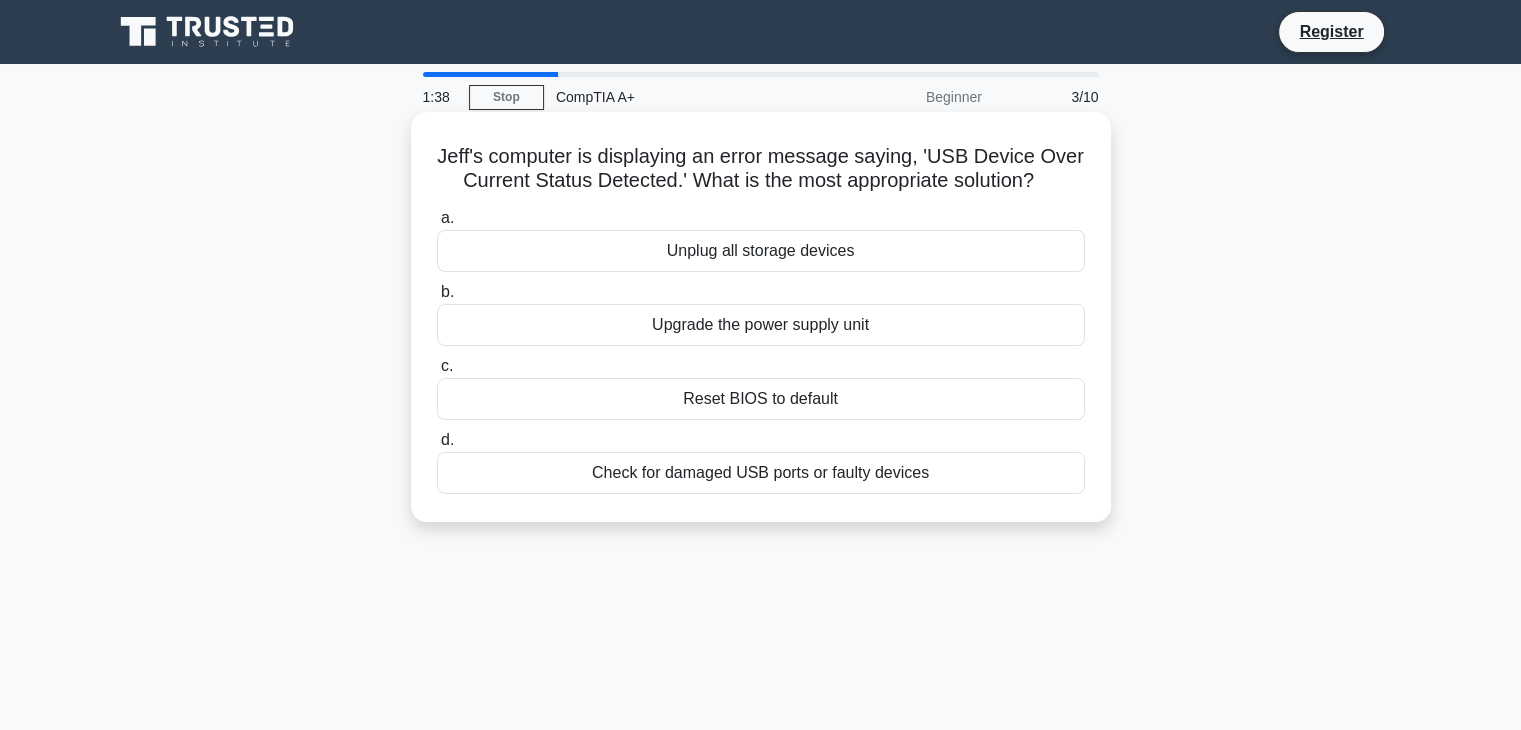 click on "Unplug all storage devices" at bounding box center (761, 251) 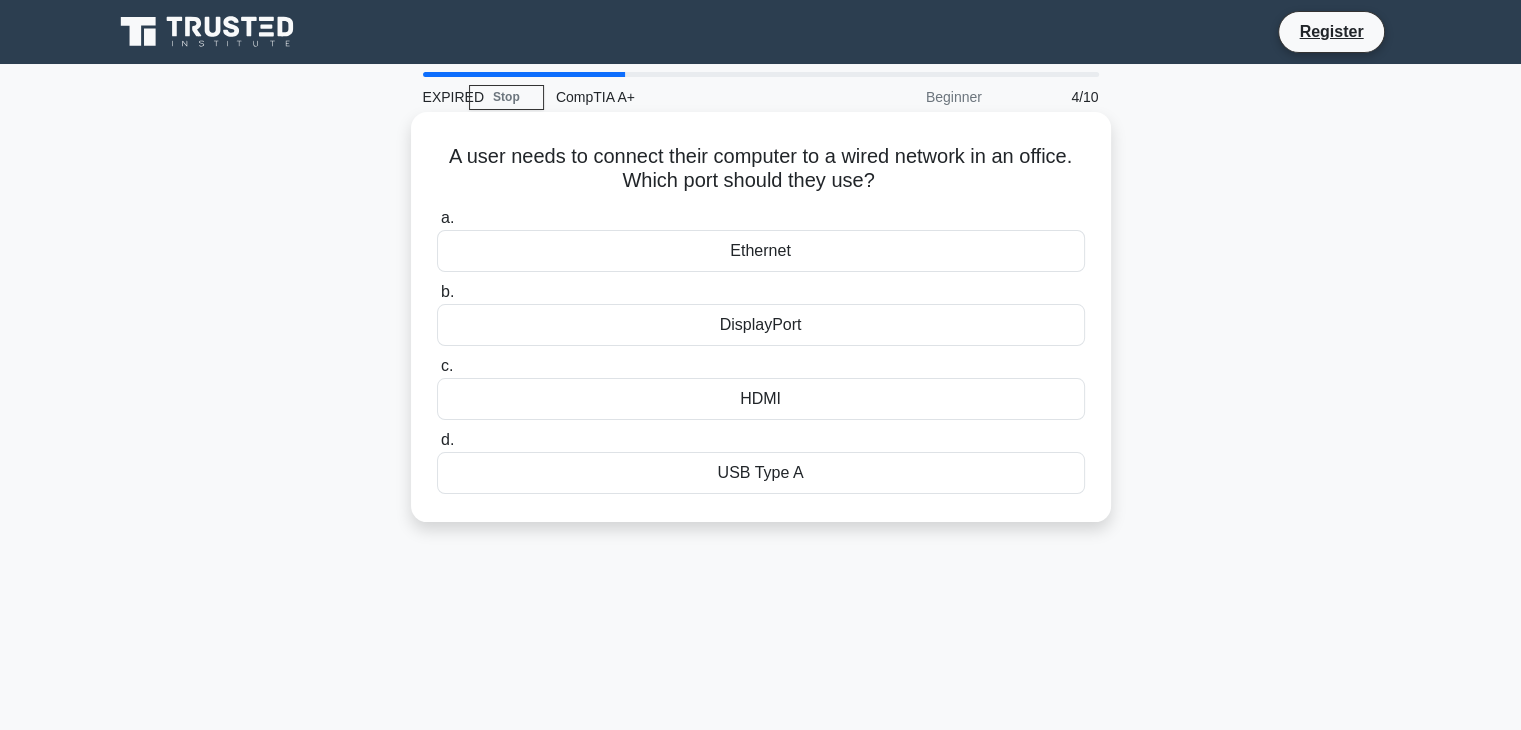 click on "Ethernet" at bounding box center (761, 251) 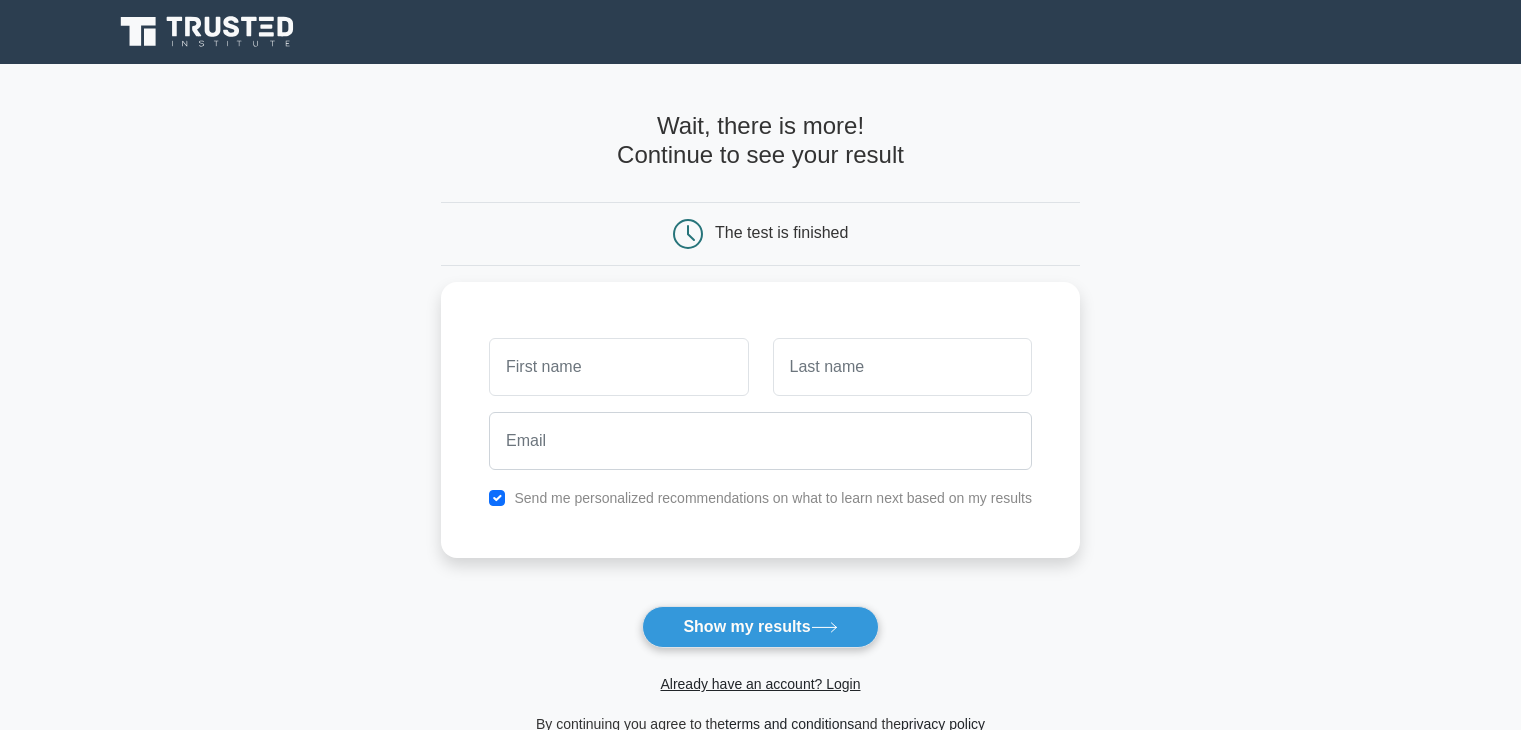 scroll, scrollTop: 0, scrollLeft: 0, axis: both 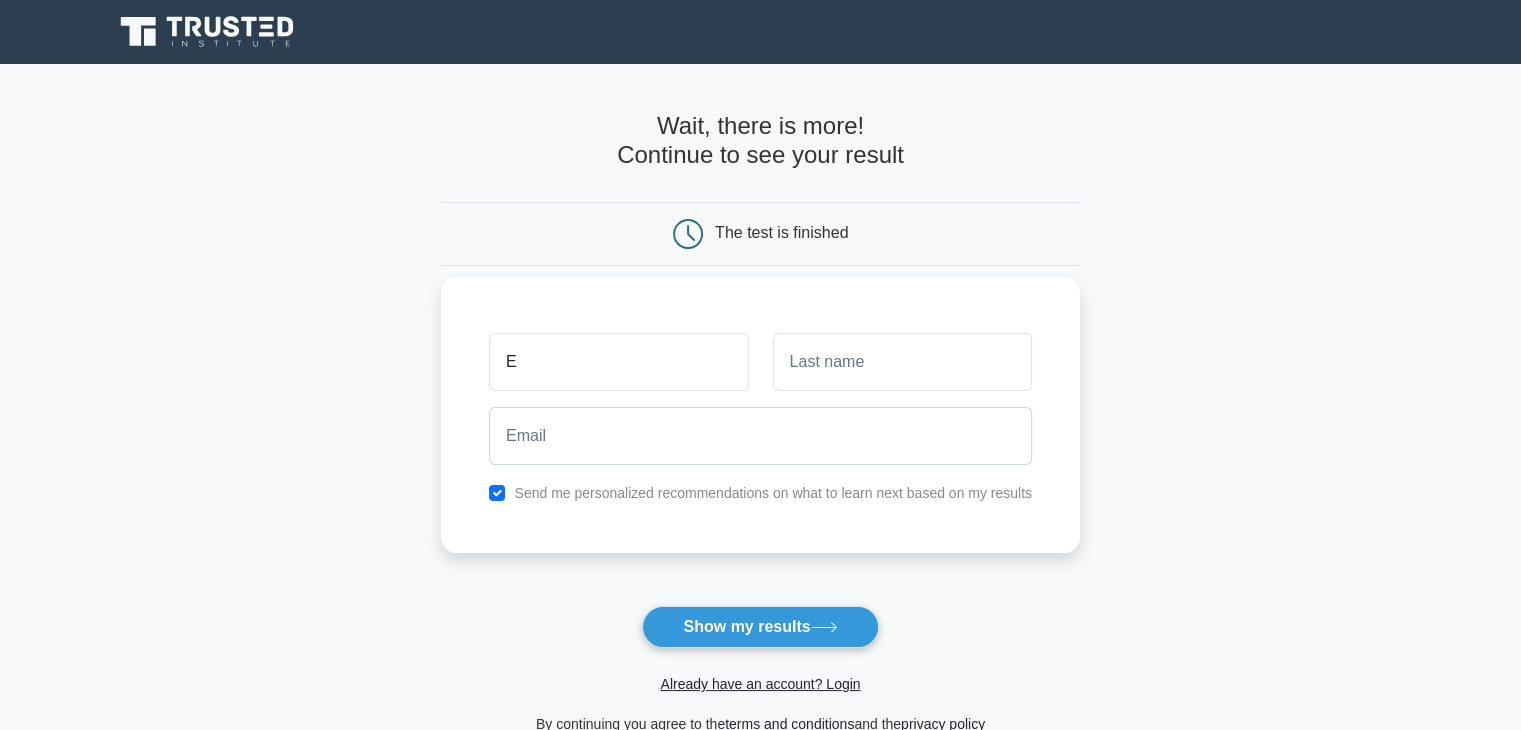 type on "[LAST]" 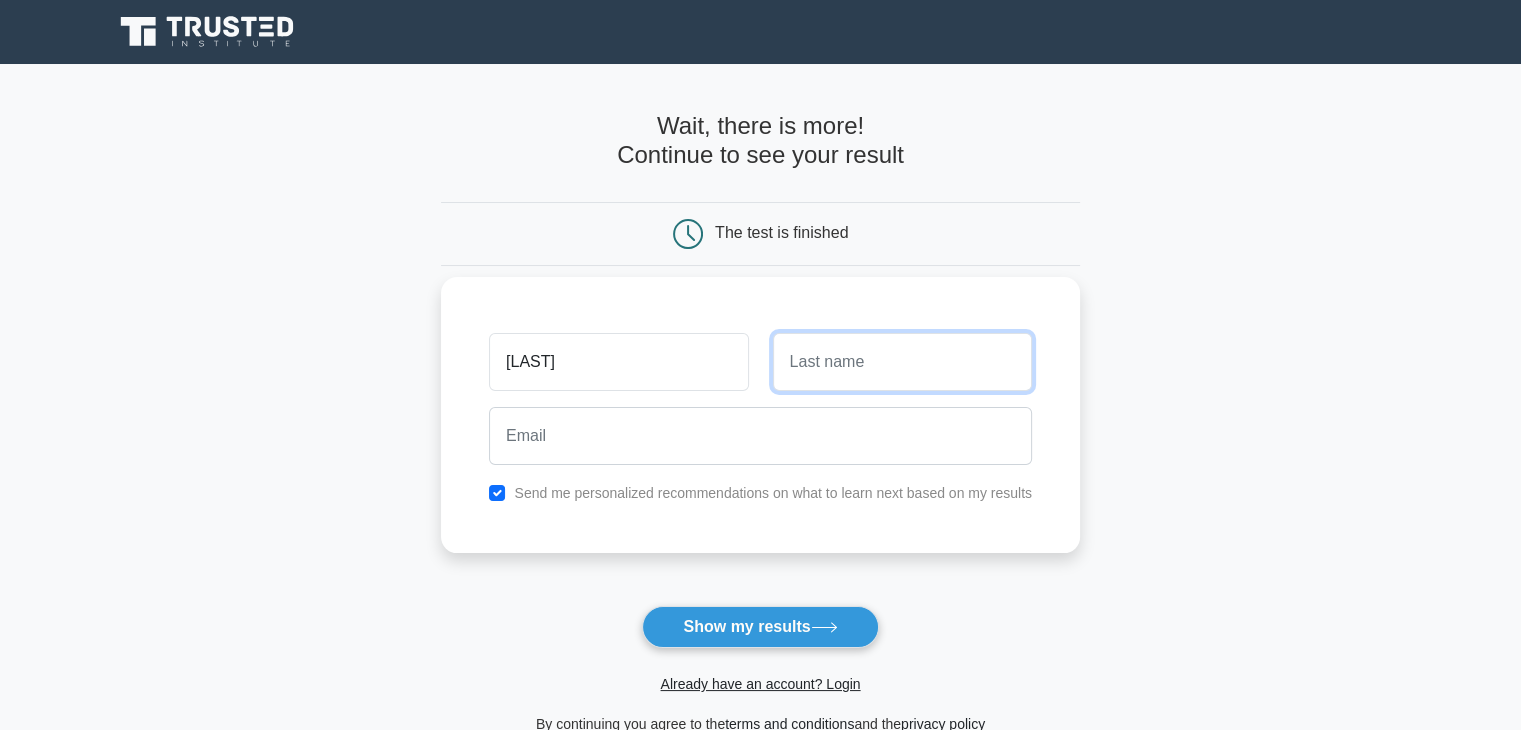 click at bounding box center [902, 362] 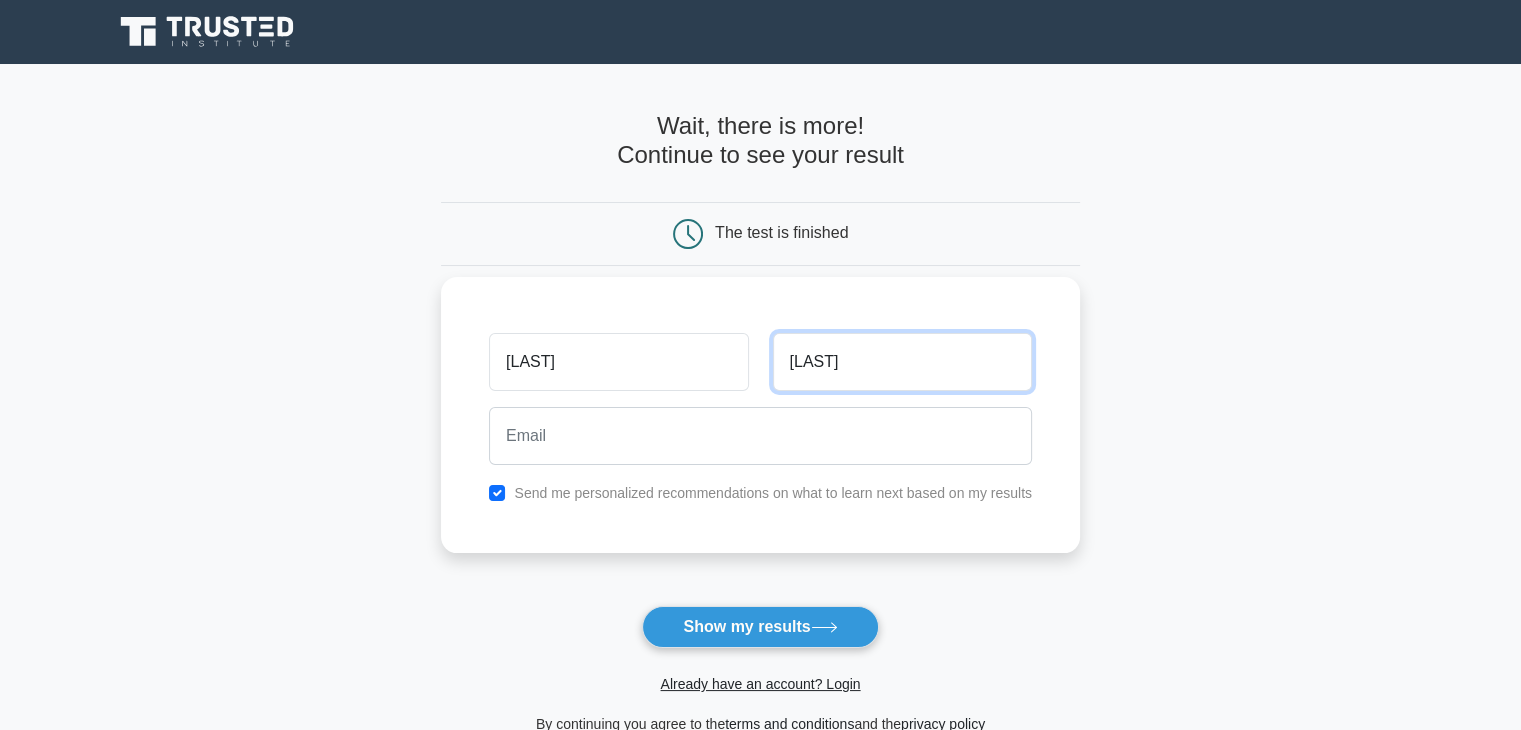 type on "Ndumele" 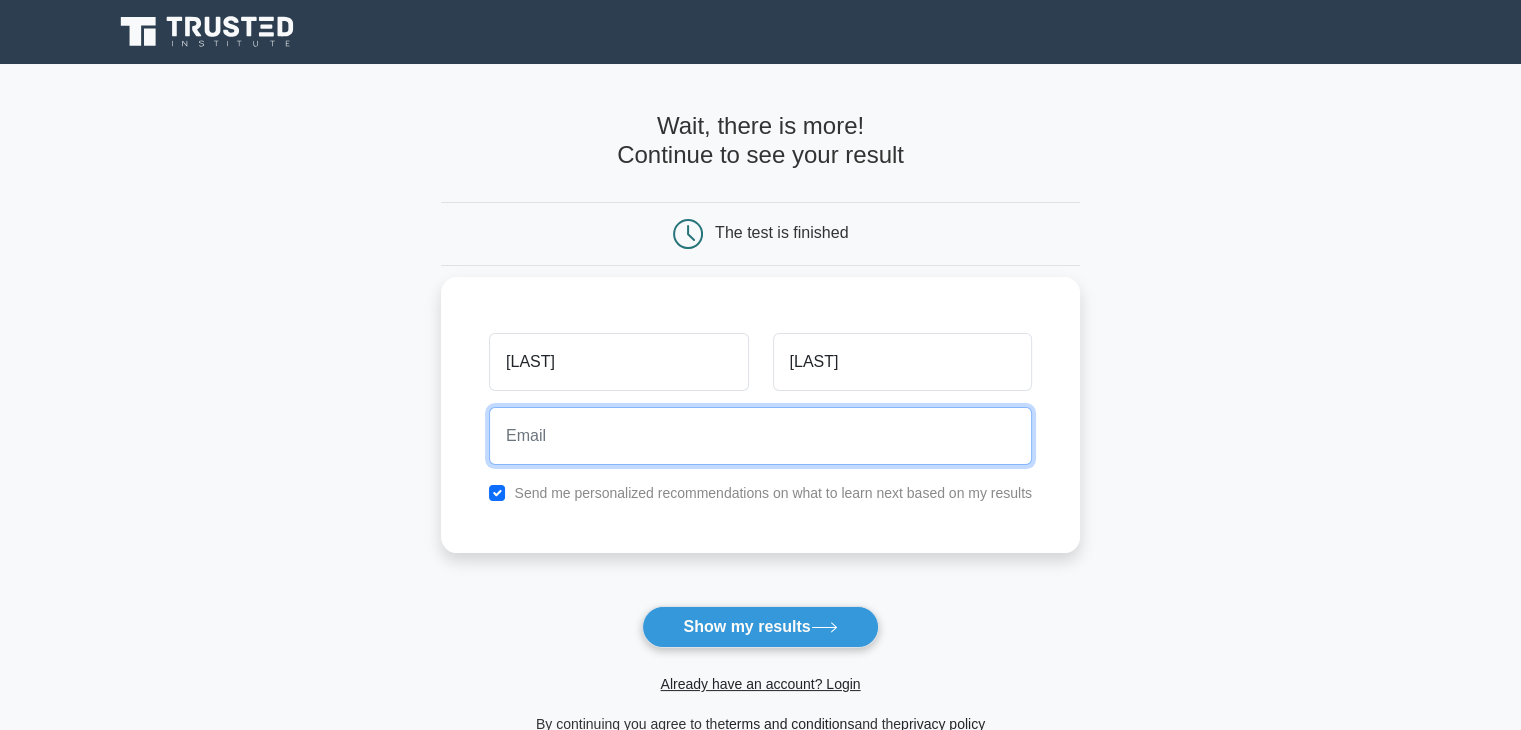 click at bounding box center (760, 436) 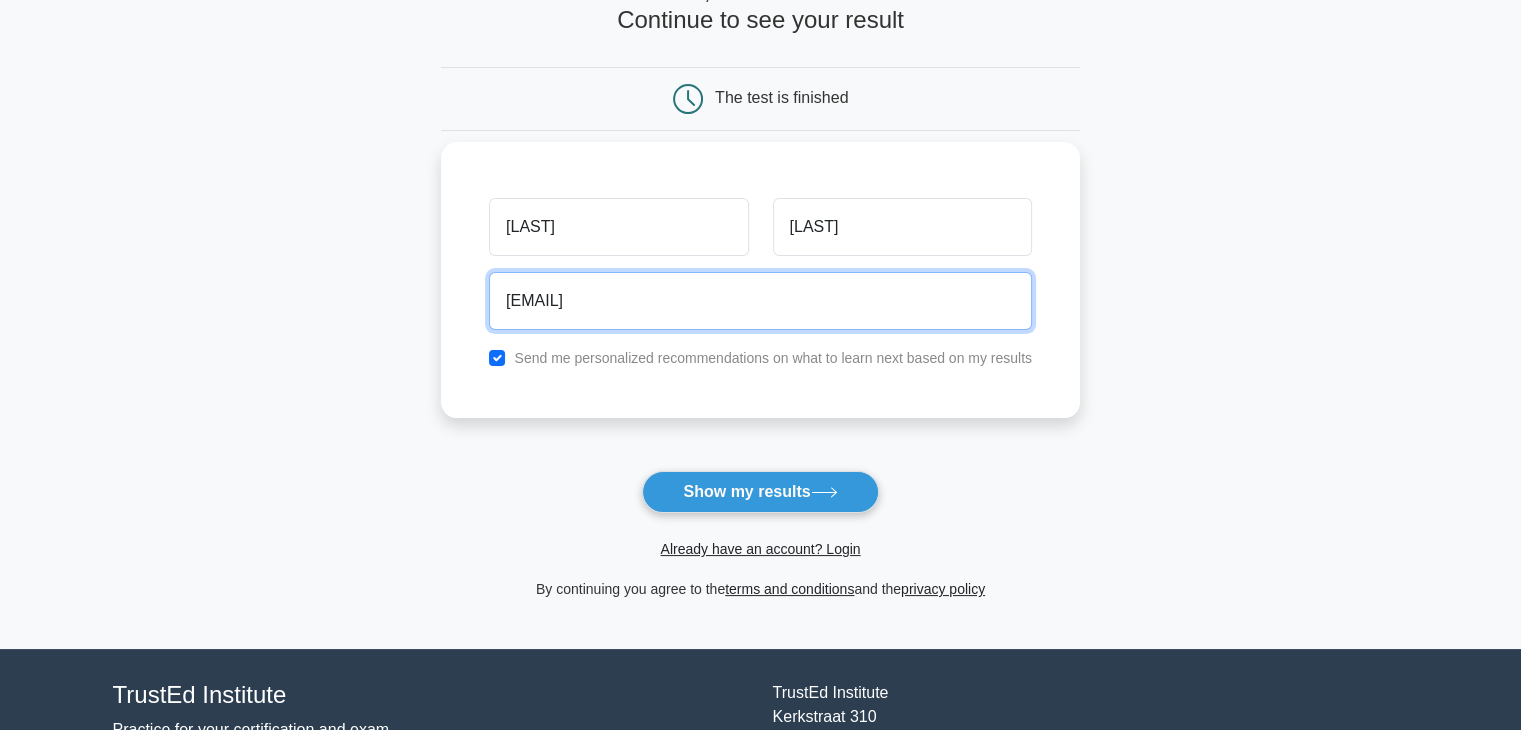 scroll, scrollTop: 136, scrollLeft: 0, axis: vertical 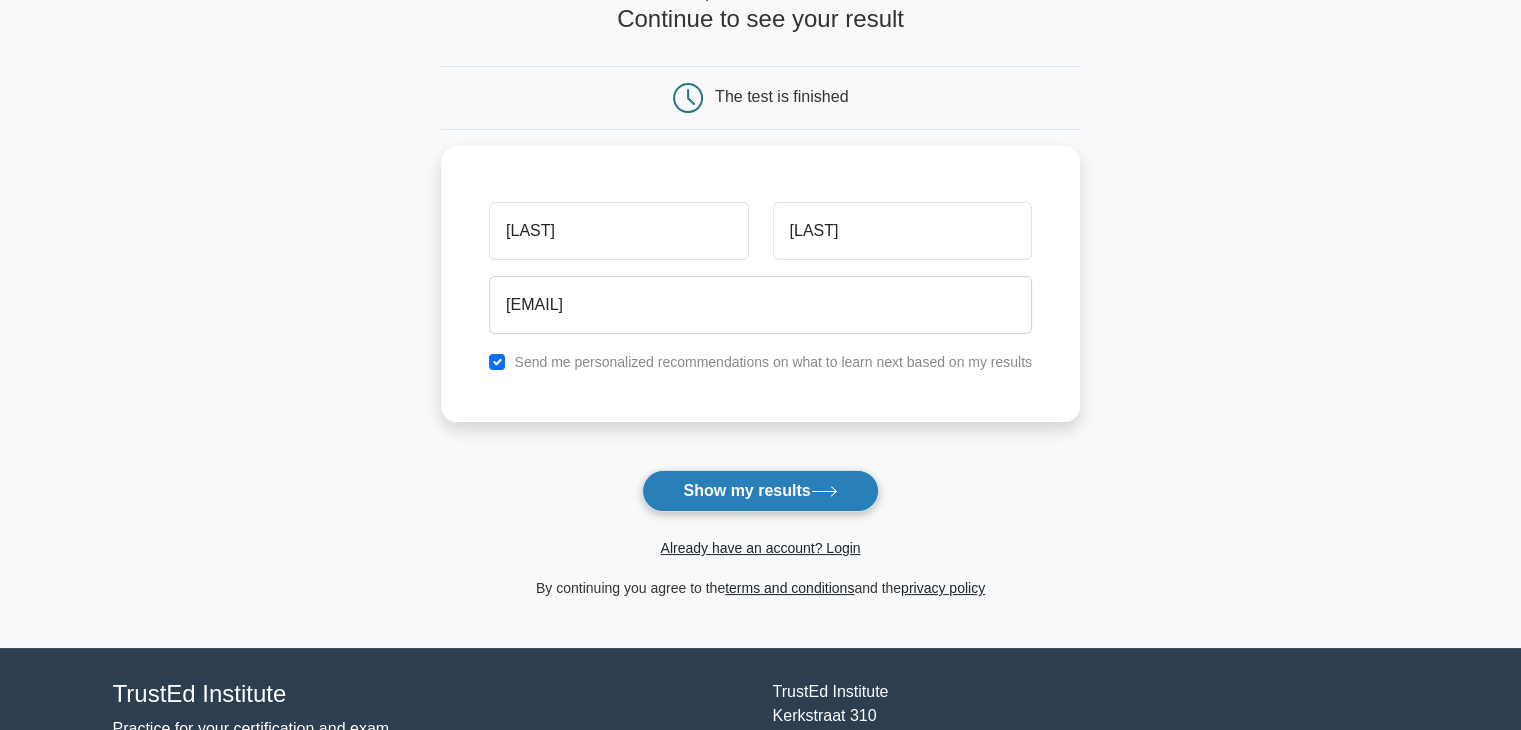 click 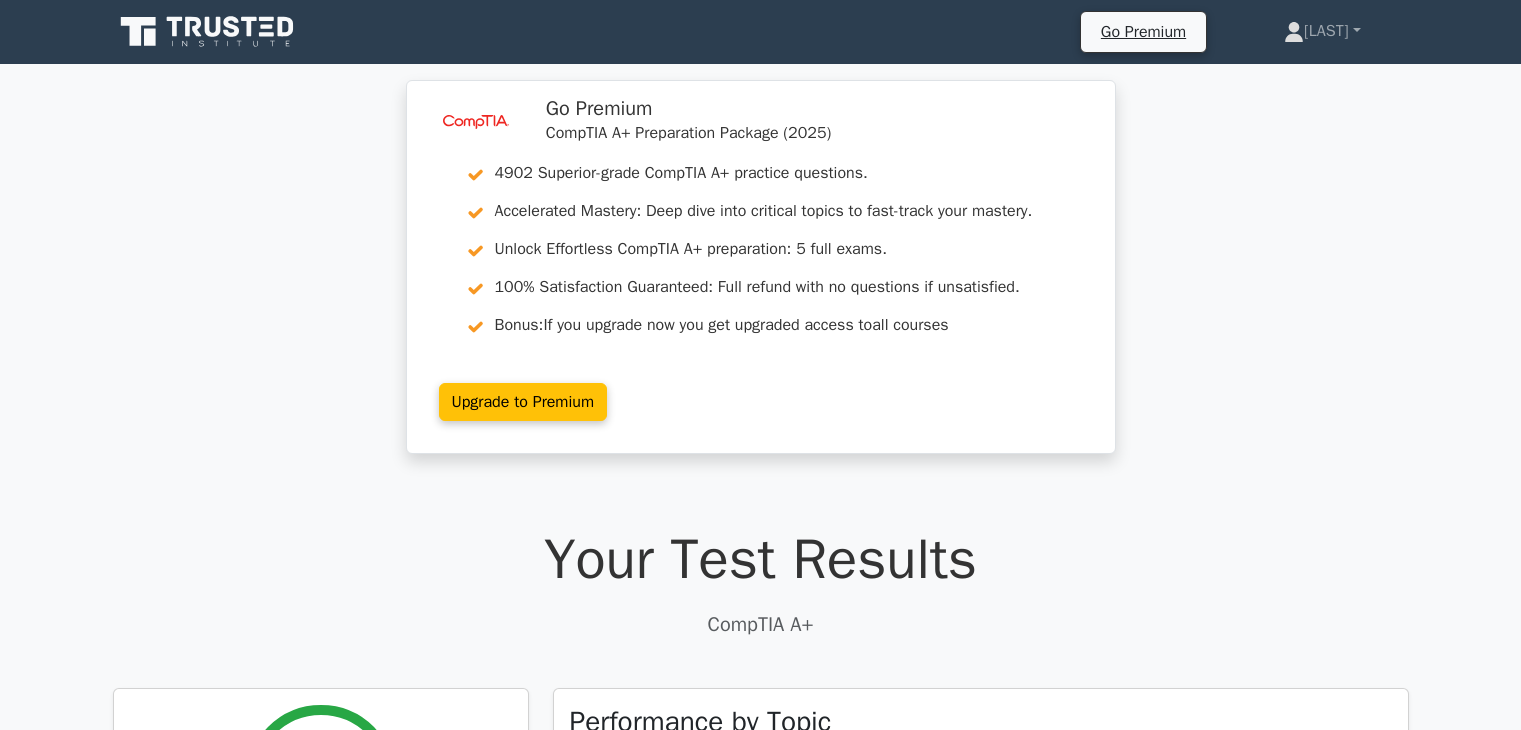 scroll, scrollTop: 0, scrollLeft: 0, axis: both 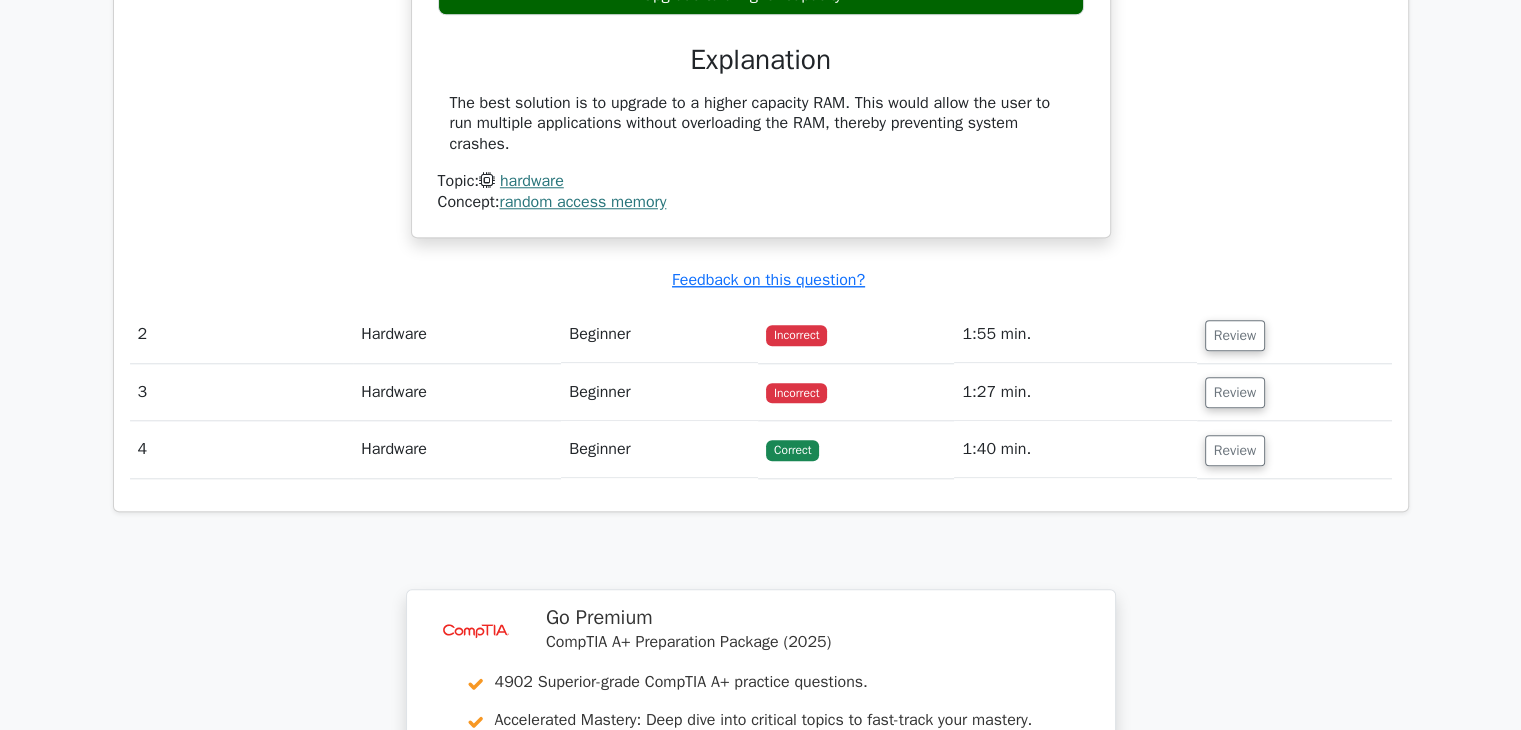 click on "Hardware" at bounding box center [457, 392] 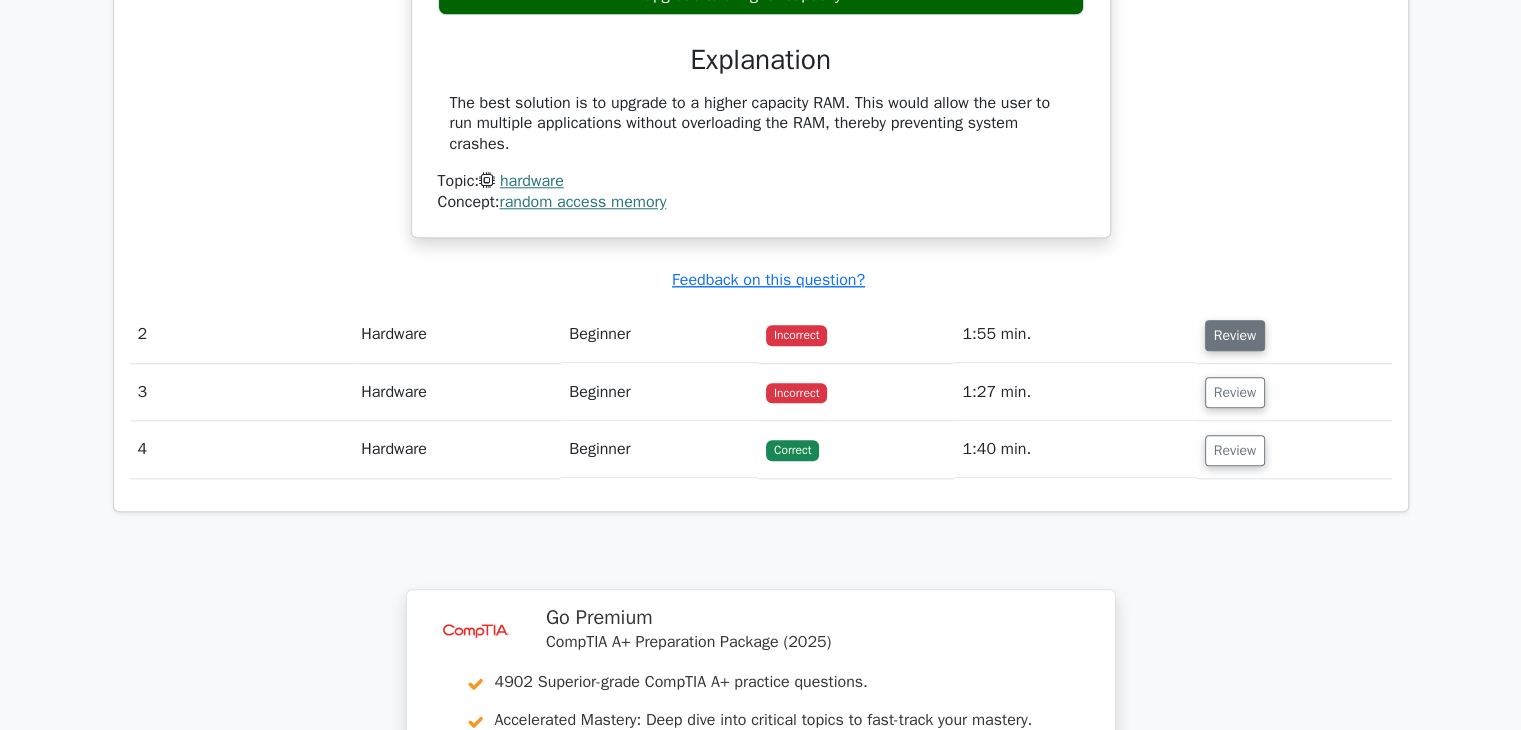 click on "Review" at bounding box center (1235, 335) 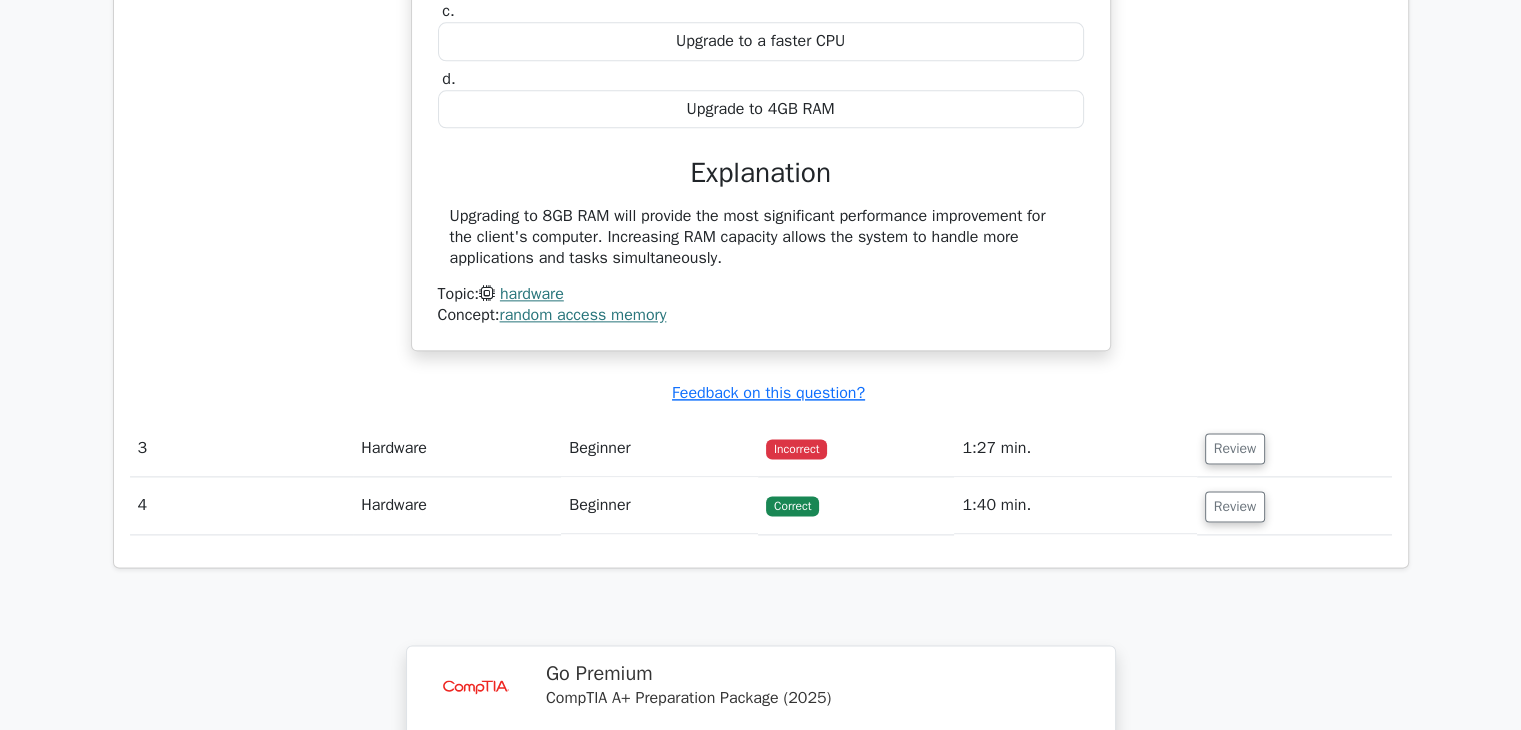 scroll, scrollTop: 2482, scrollLeft: 0, axis: vertical 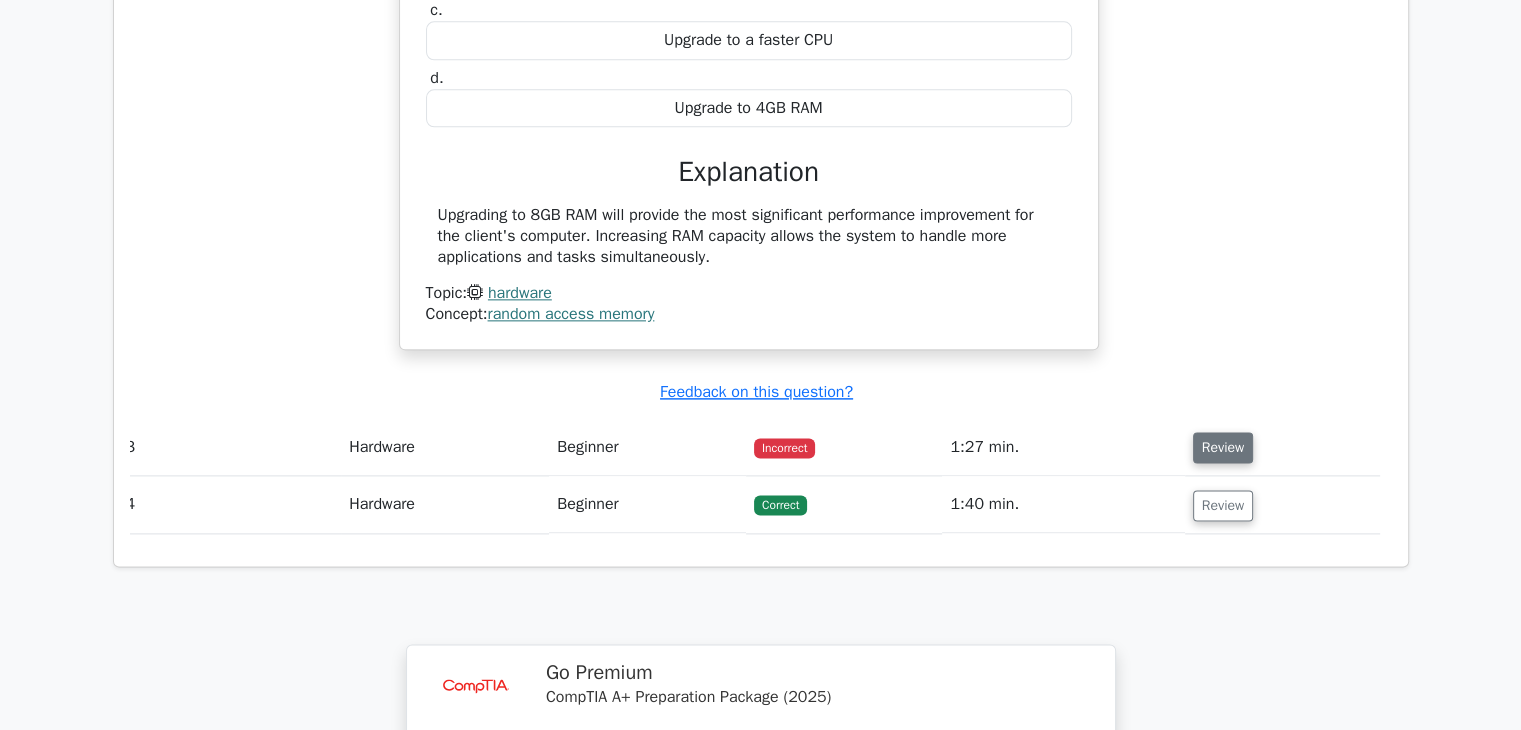 click on "Review" at bounding box center [1223, 447] 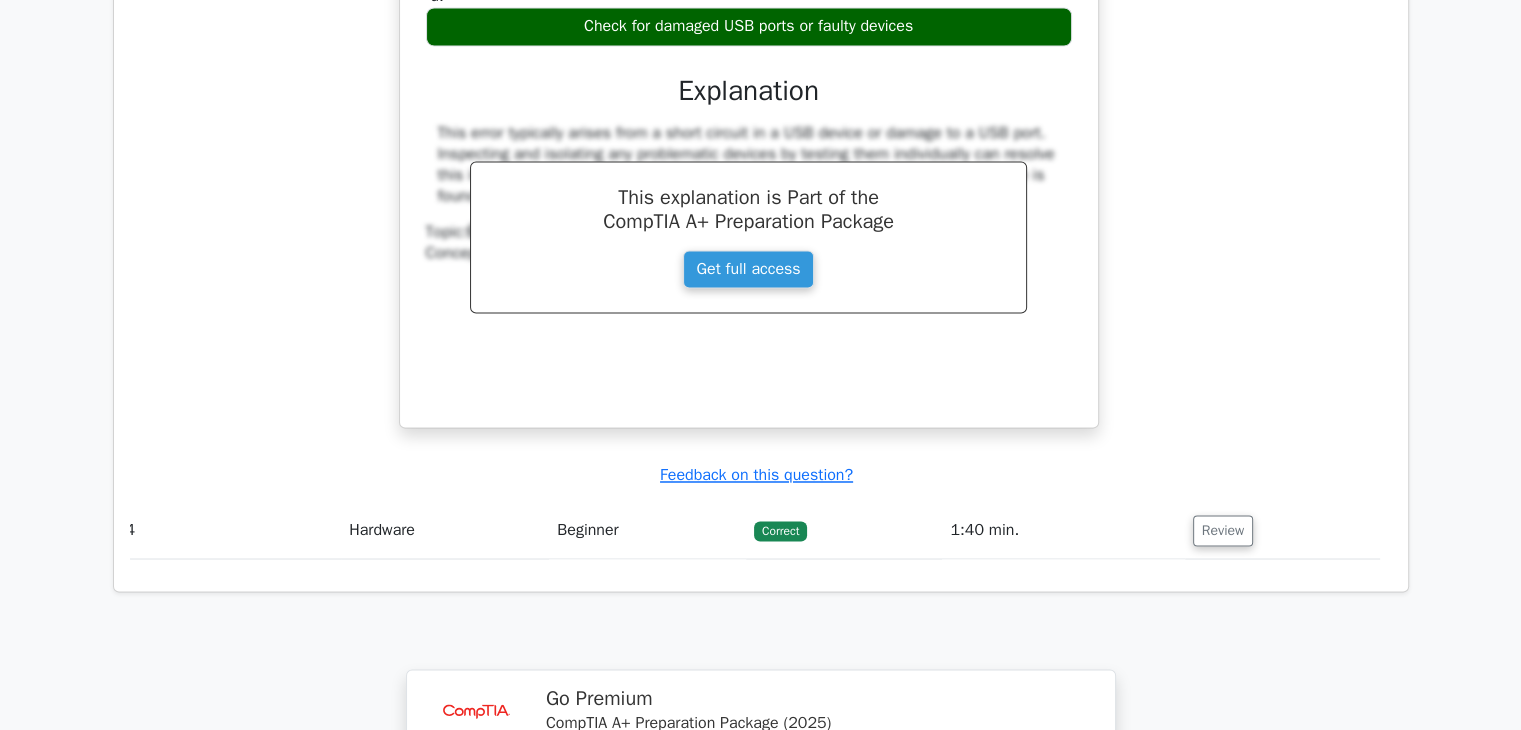 scroll, scrollTop: 3262, scrollLeft: 0, axis: vertical 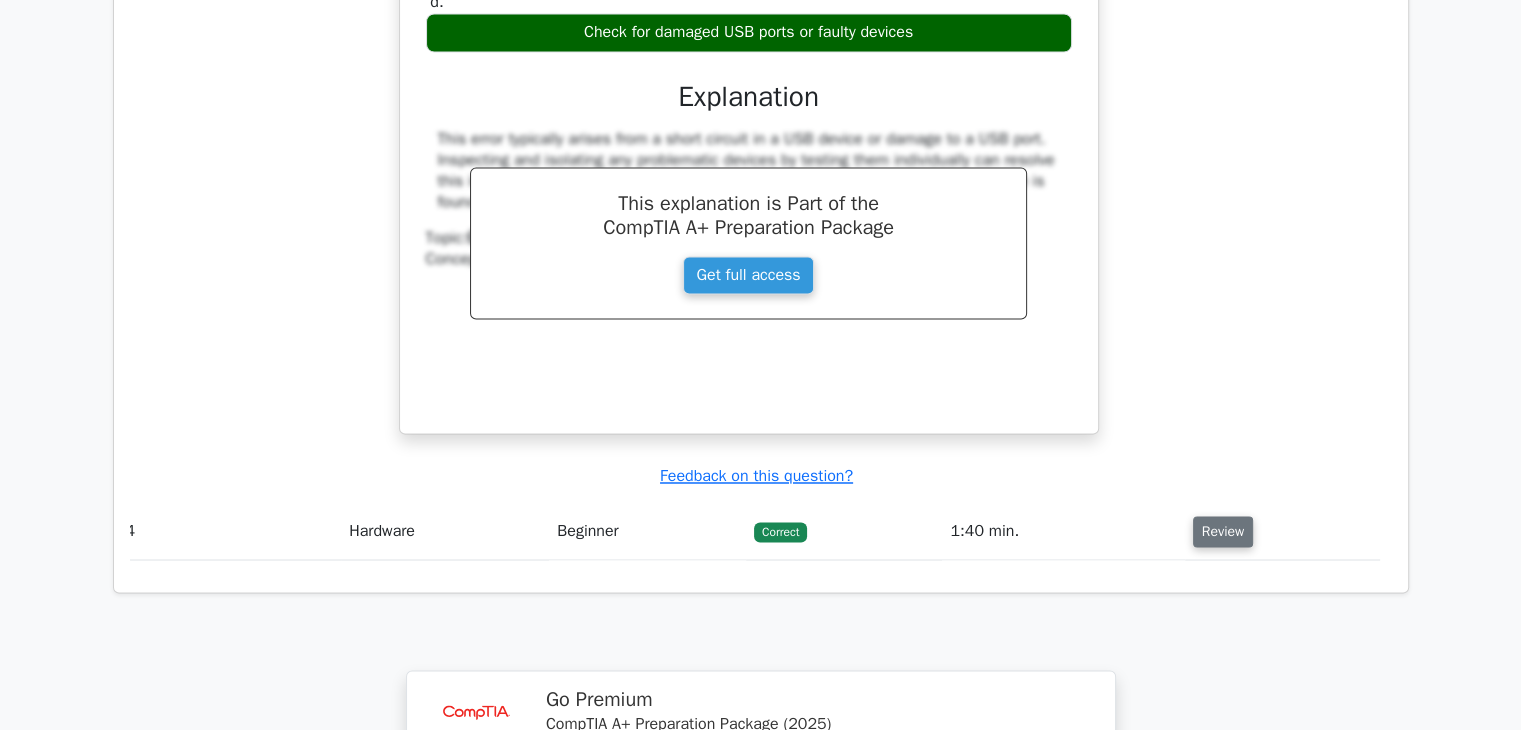 click on "Review" at bounding box center [1223, 531] 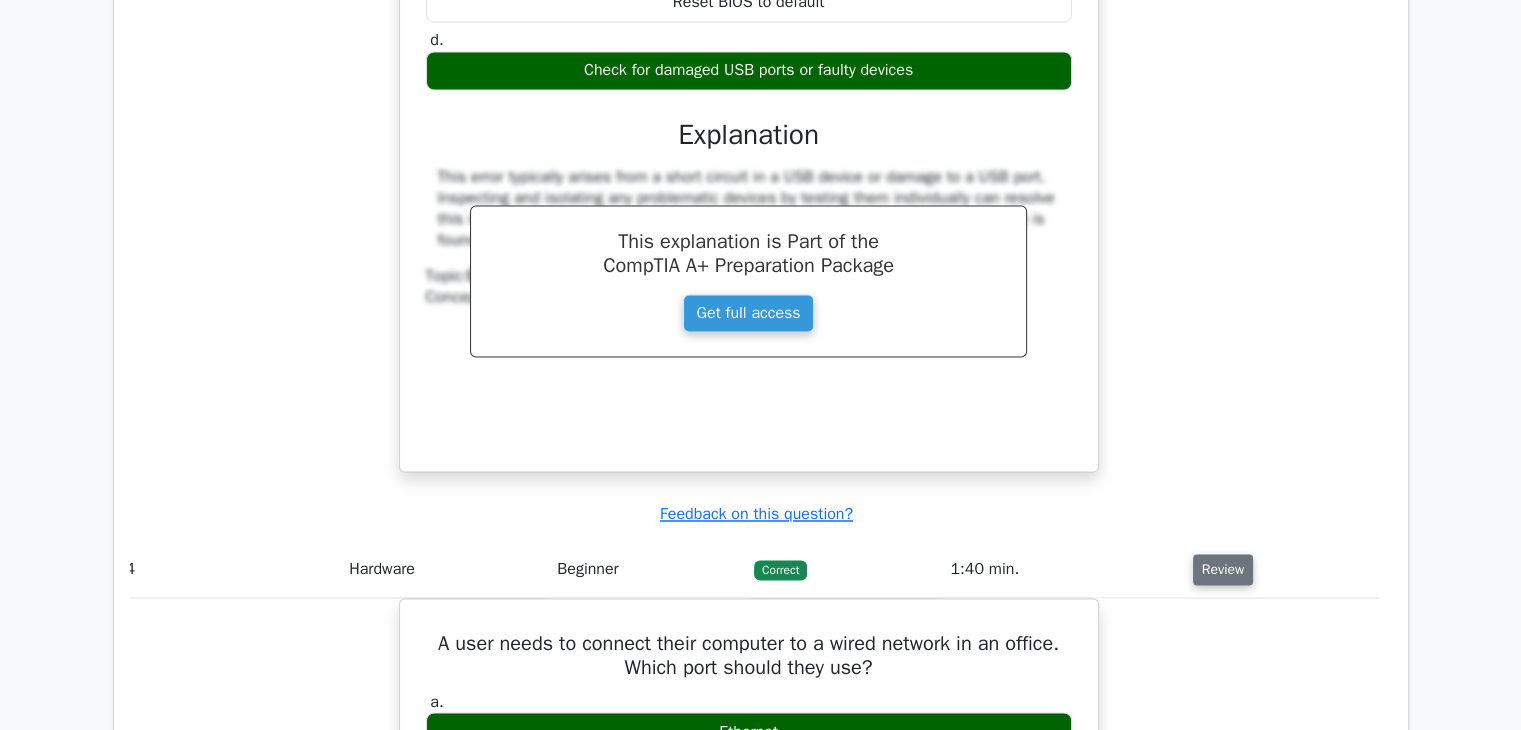 scroll, scrollTop: 3222, scrollLeft: 0, axis: vertical 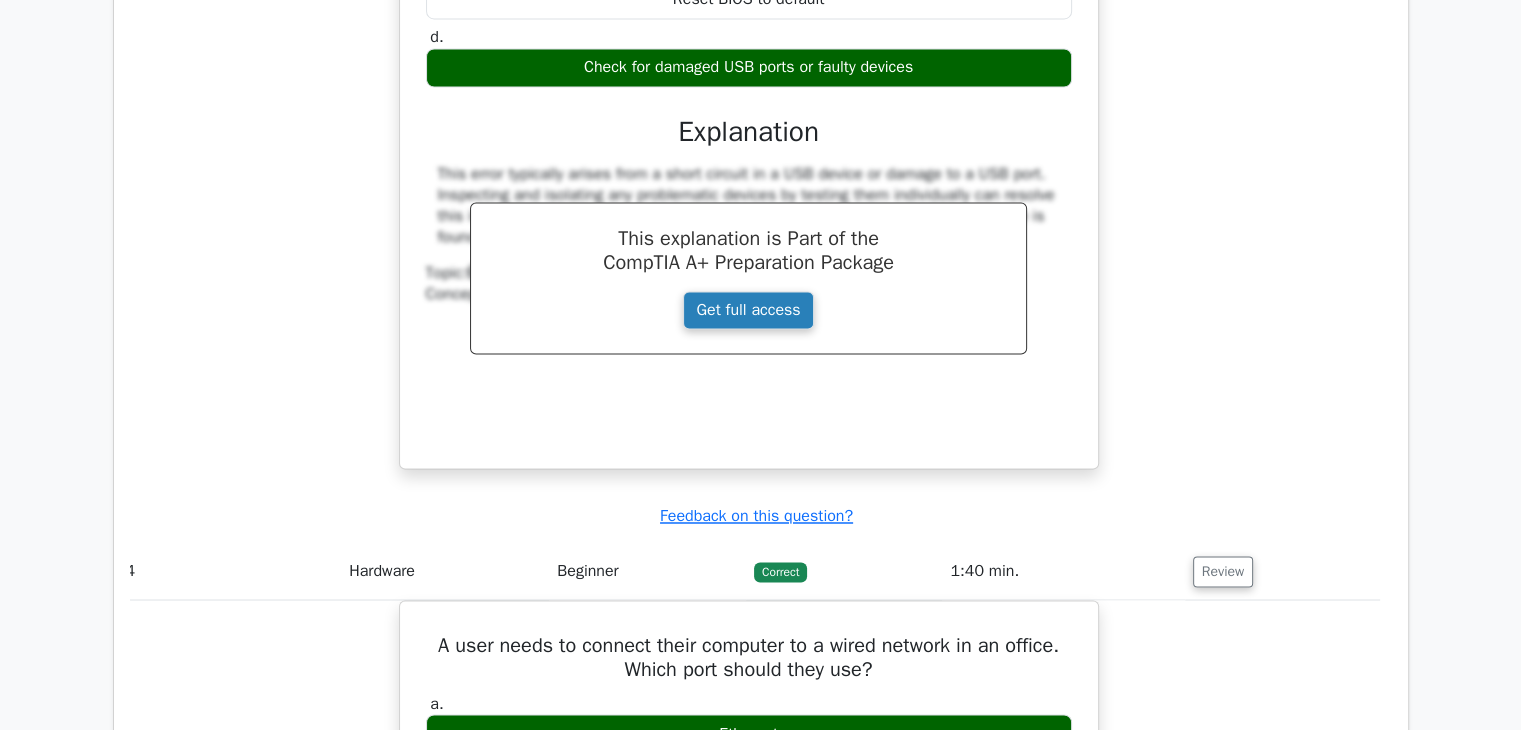 click on "Get full access" at bounding box center [748, 310] 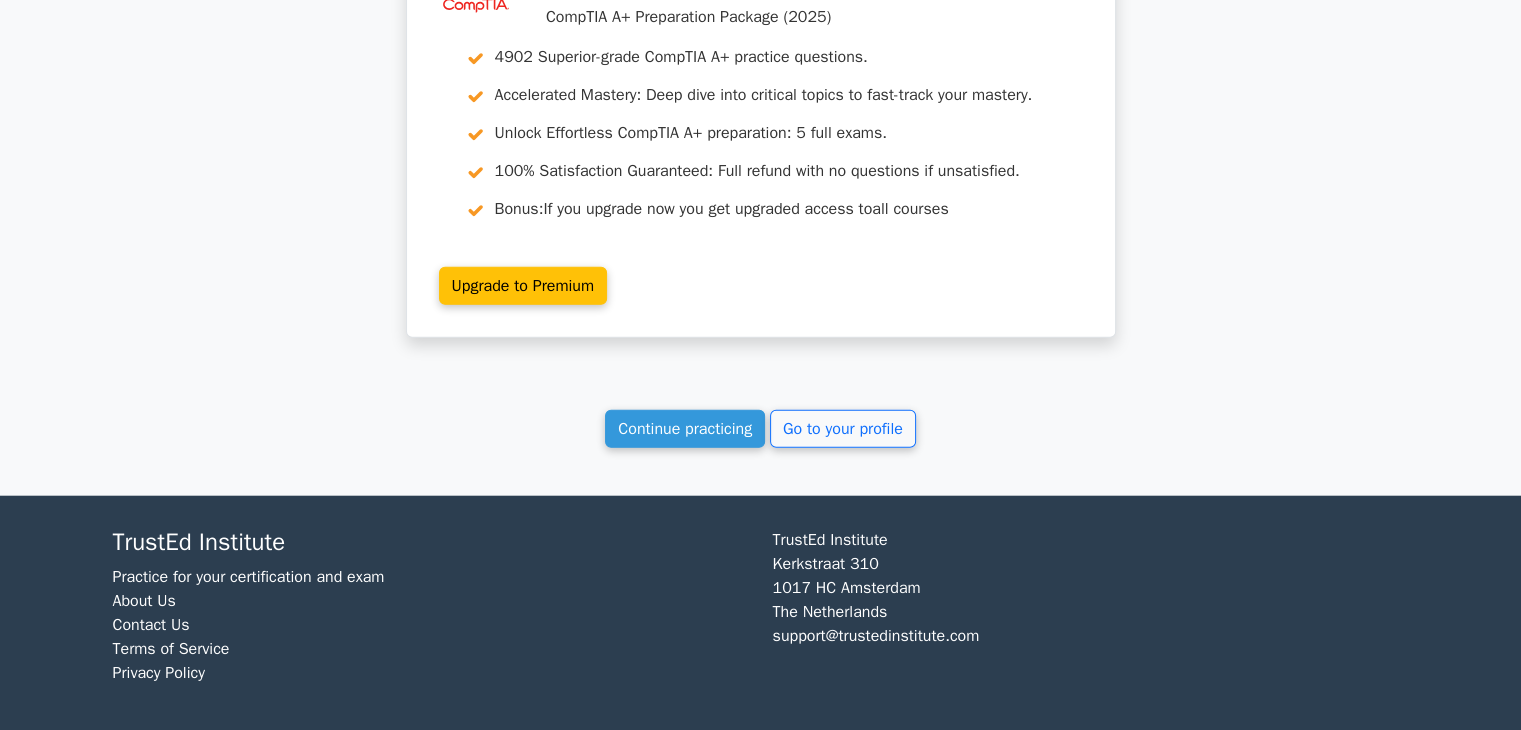scroll, scrollTop: 4780, scrollLeft: 0, axis: vertical 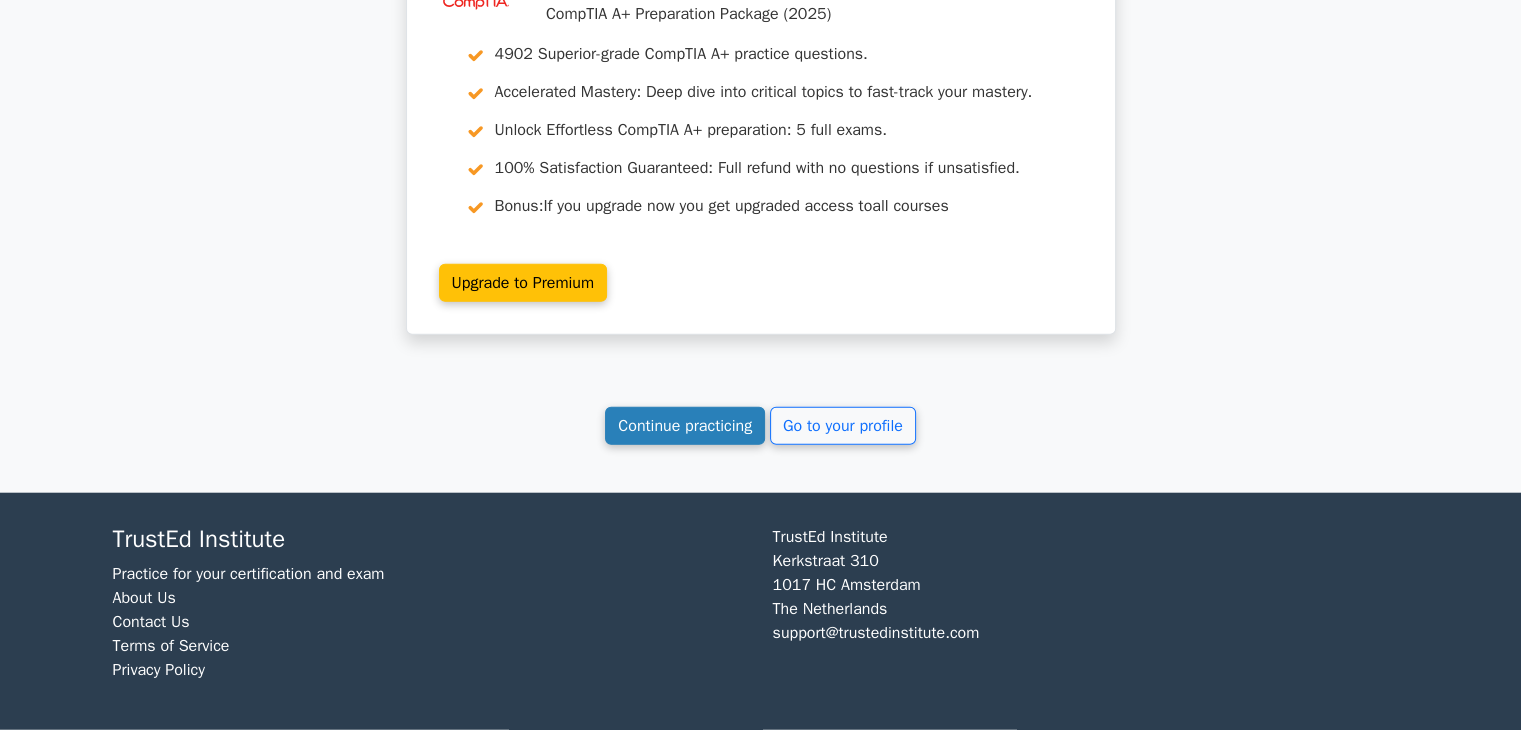 click on "Continue practicing" at bounding box center (685, 426) 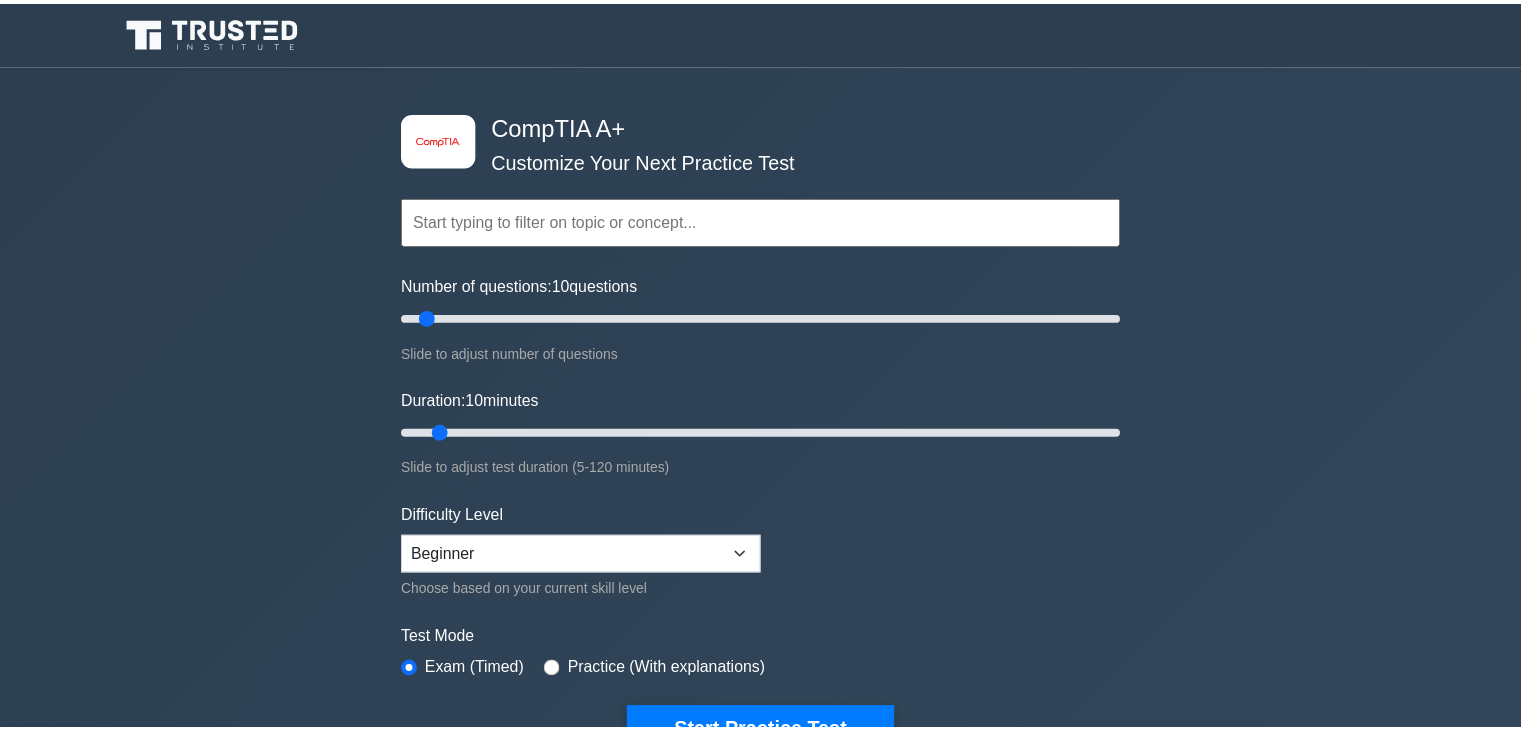scroll, scrollTop: 0, scrollLeft: 0, axis: both 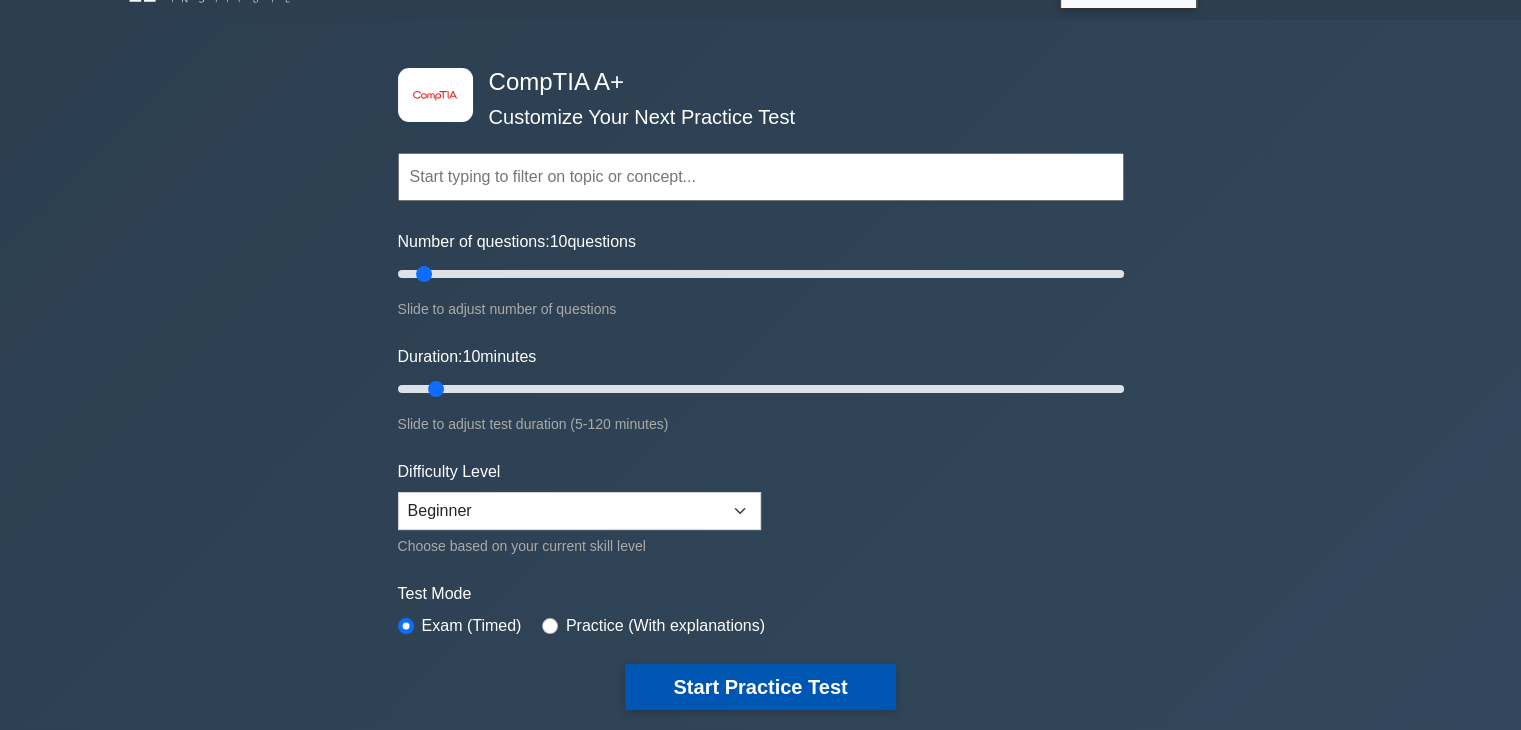 click on "Start Practice Test" at bounding box center [760, 687] 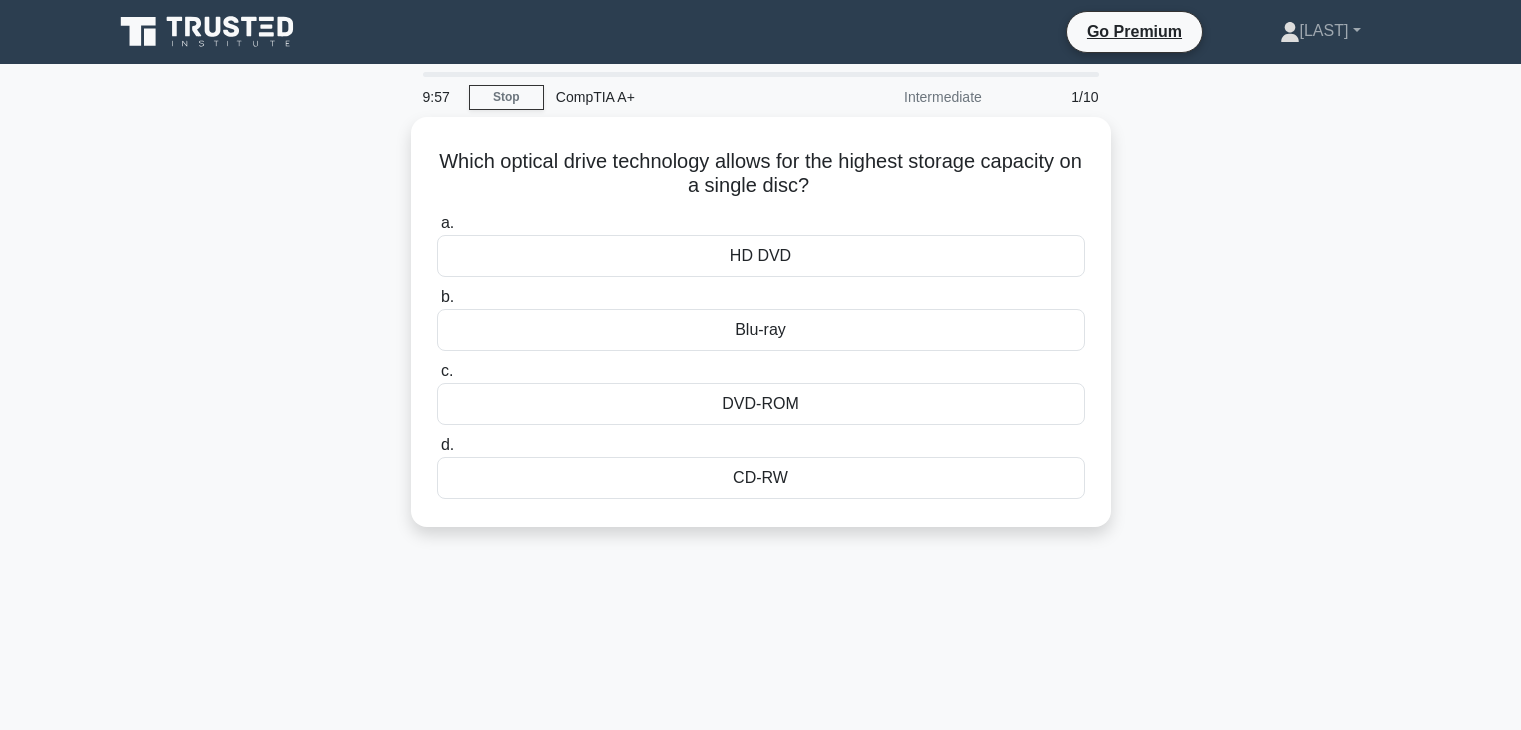 scroll, scrollTop: 0, scrollLeft: 0, axis: both 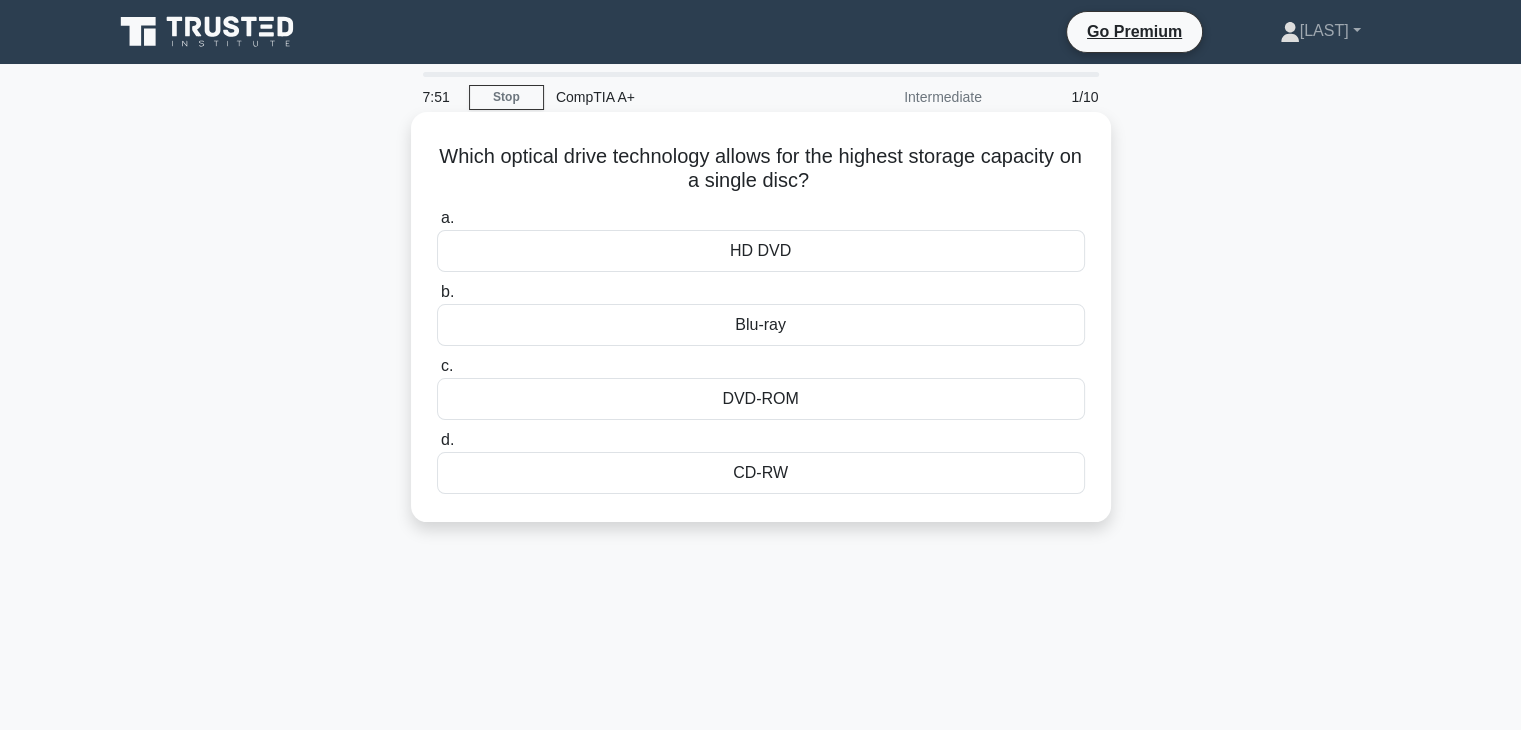 click on "DVD-ROM" at bounding box center [761, 399] 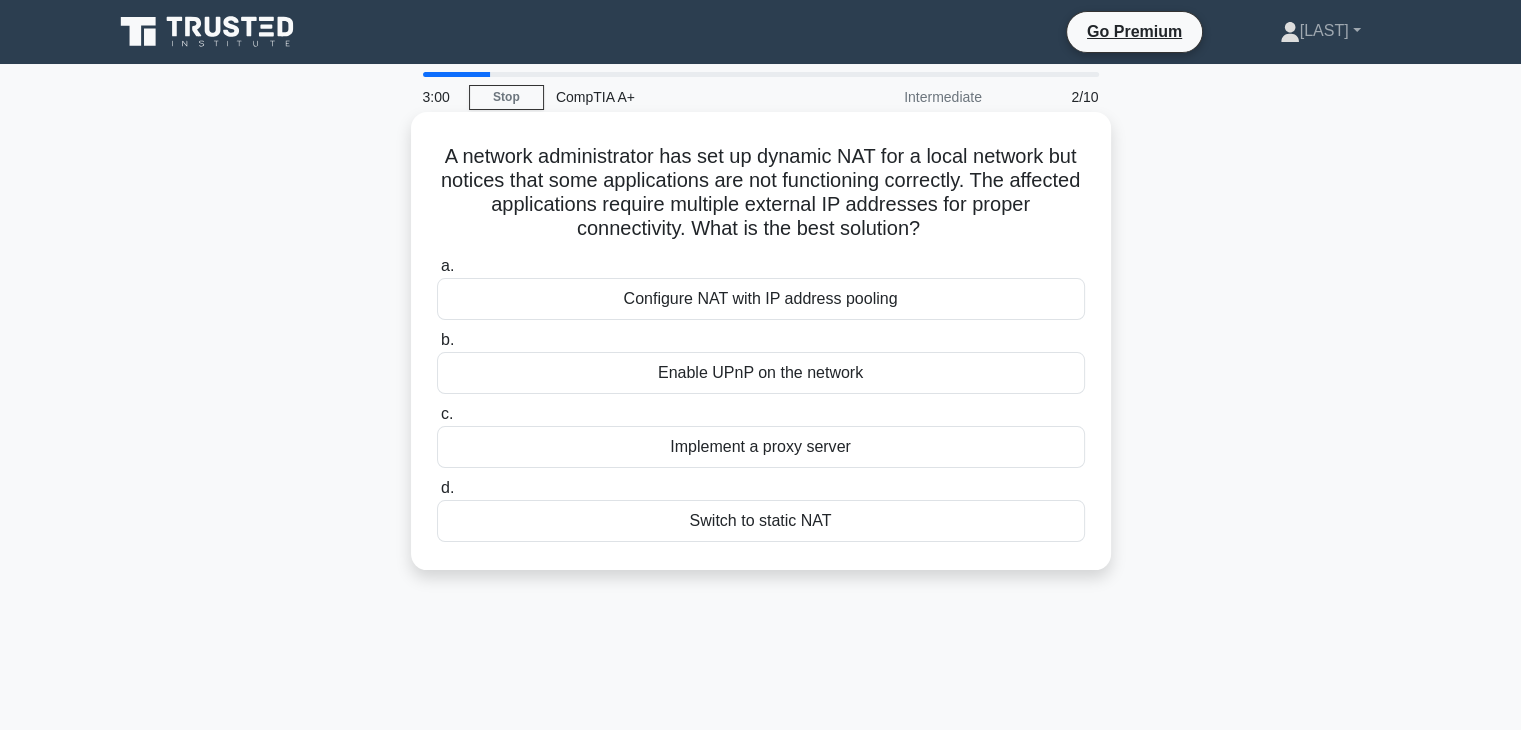 click on "Configure NAT with IP address pooling" at bounding box center [761, 299] 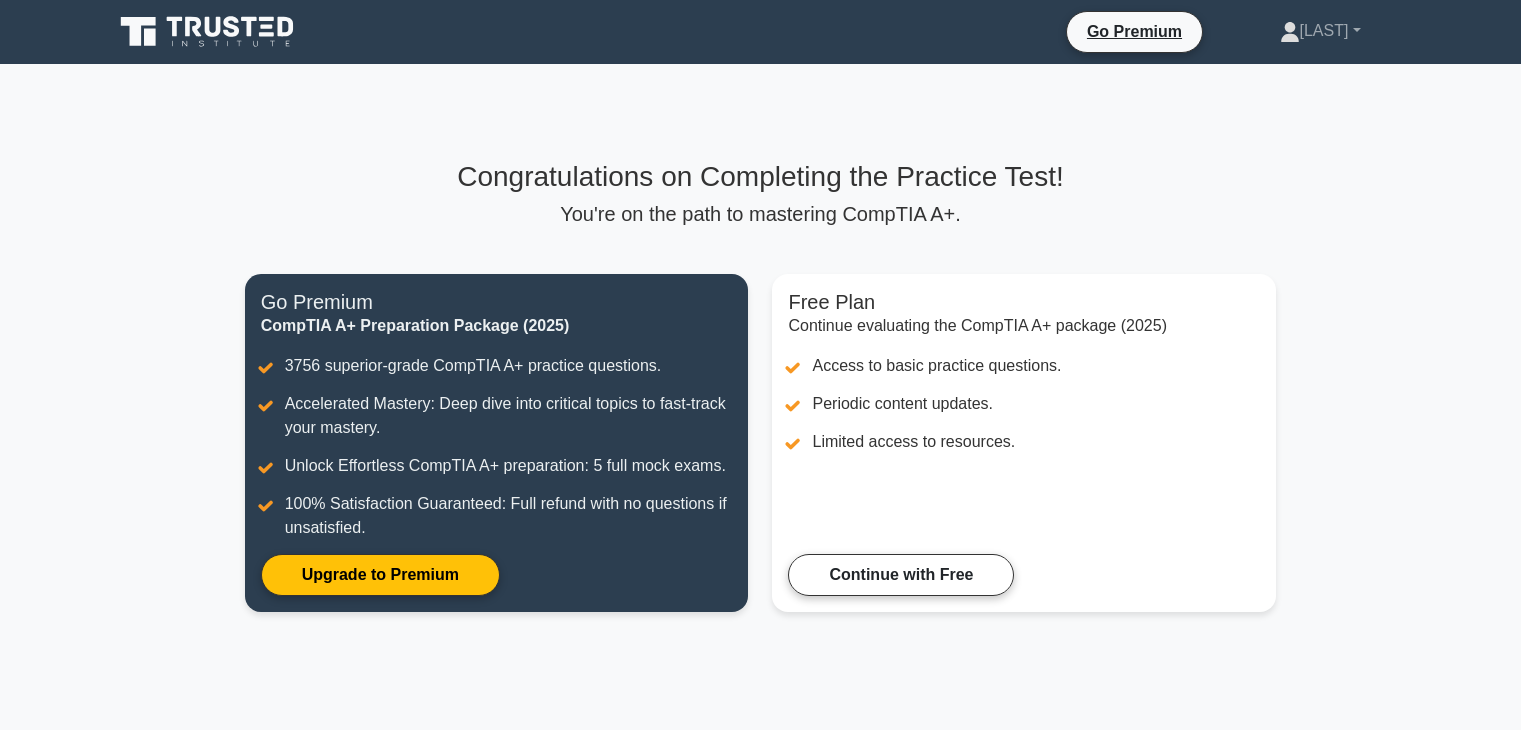 scroll, scrollTop: 0, scrollLeft: 0, axis: both 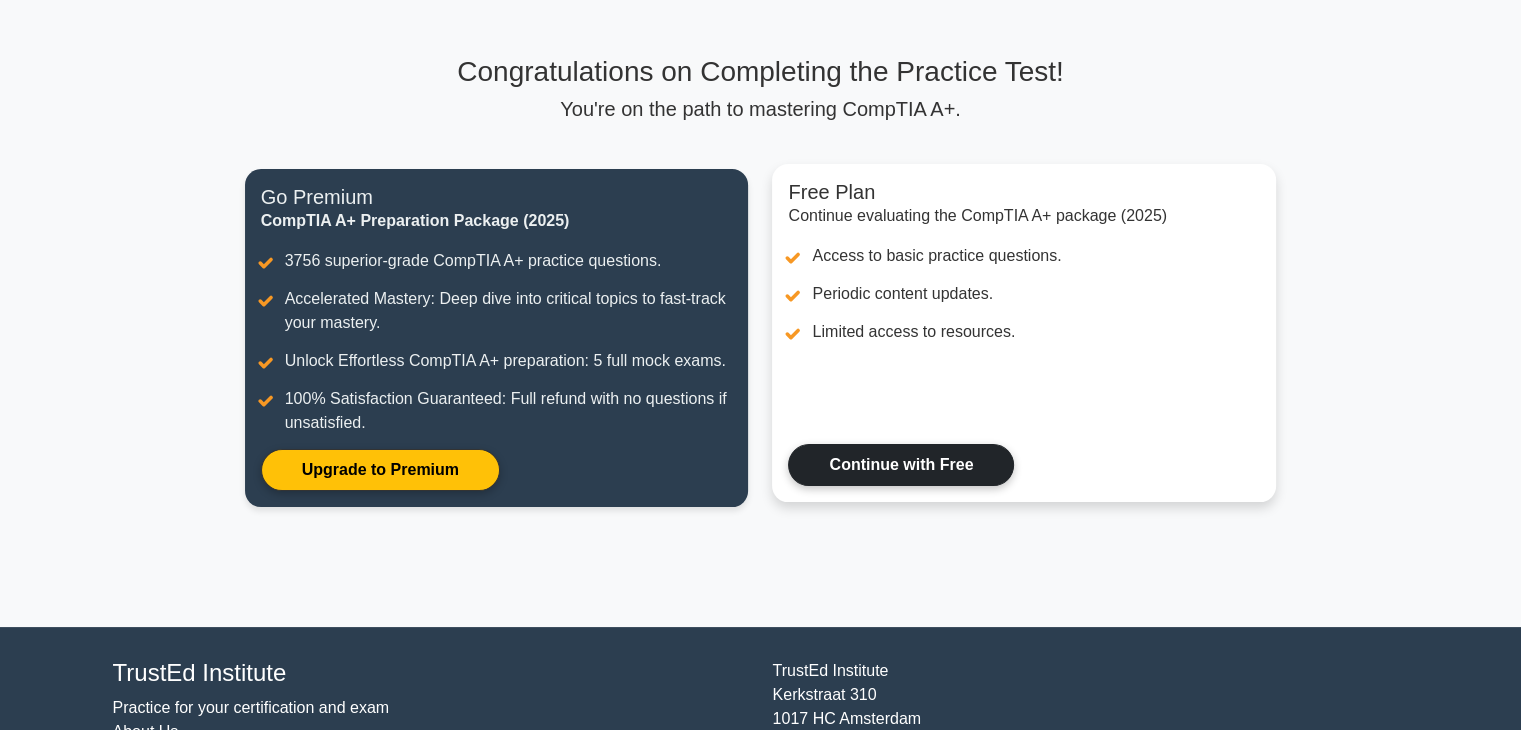 click on "Continue with Free" at bounding box center (901, 465) 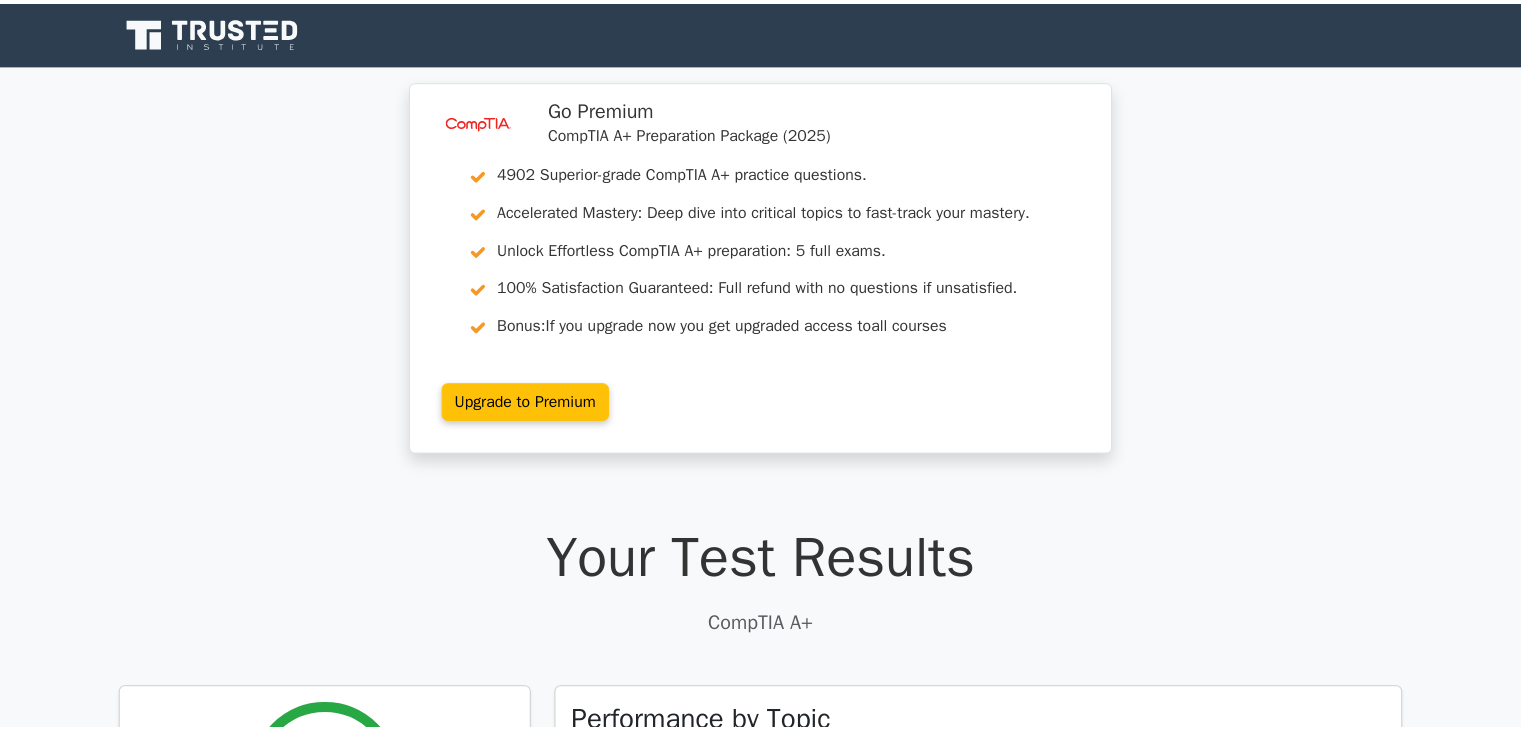 scroll, scrollTop: 0, scrollLeft: 0, axis: both 